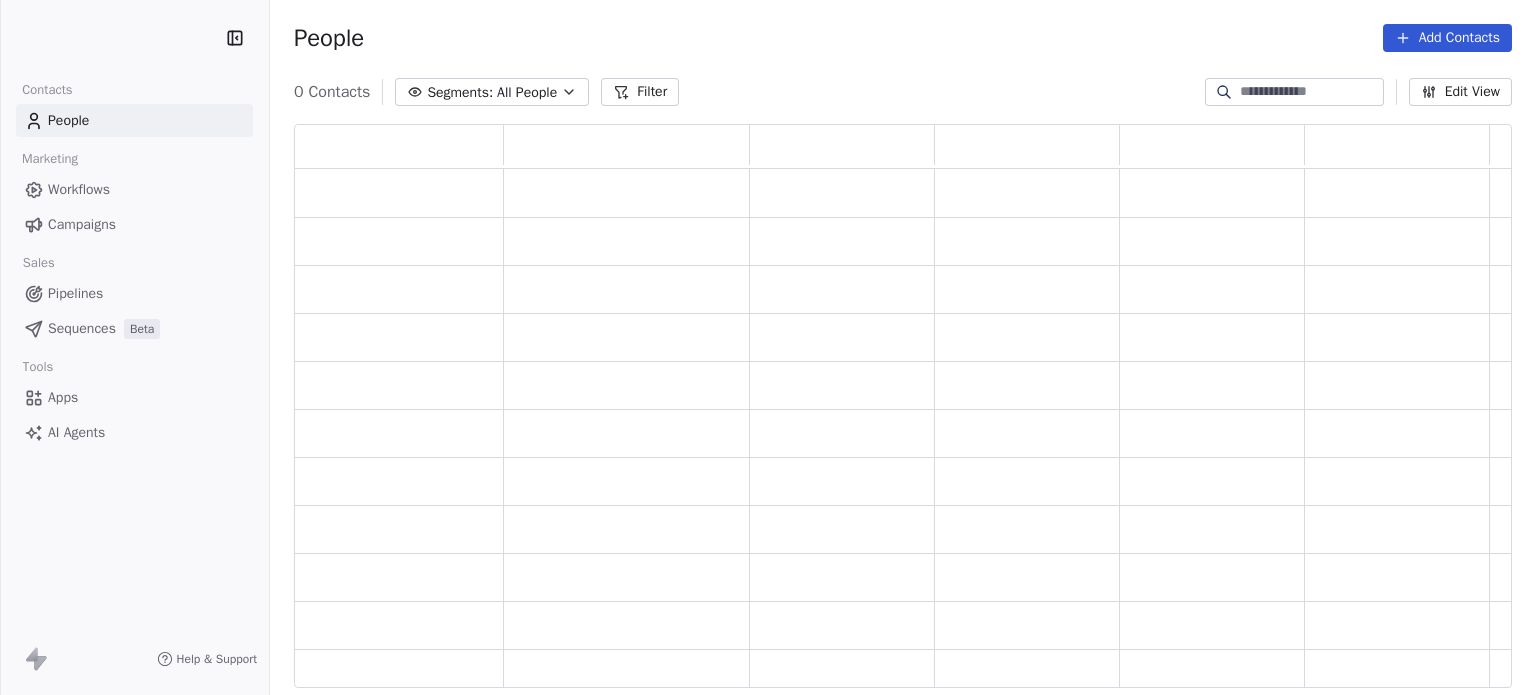 scroll, scrollTop: 0, scrollLeft: 0, axis: both 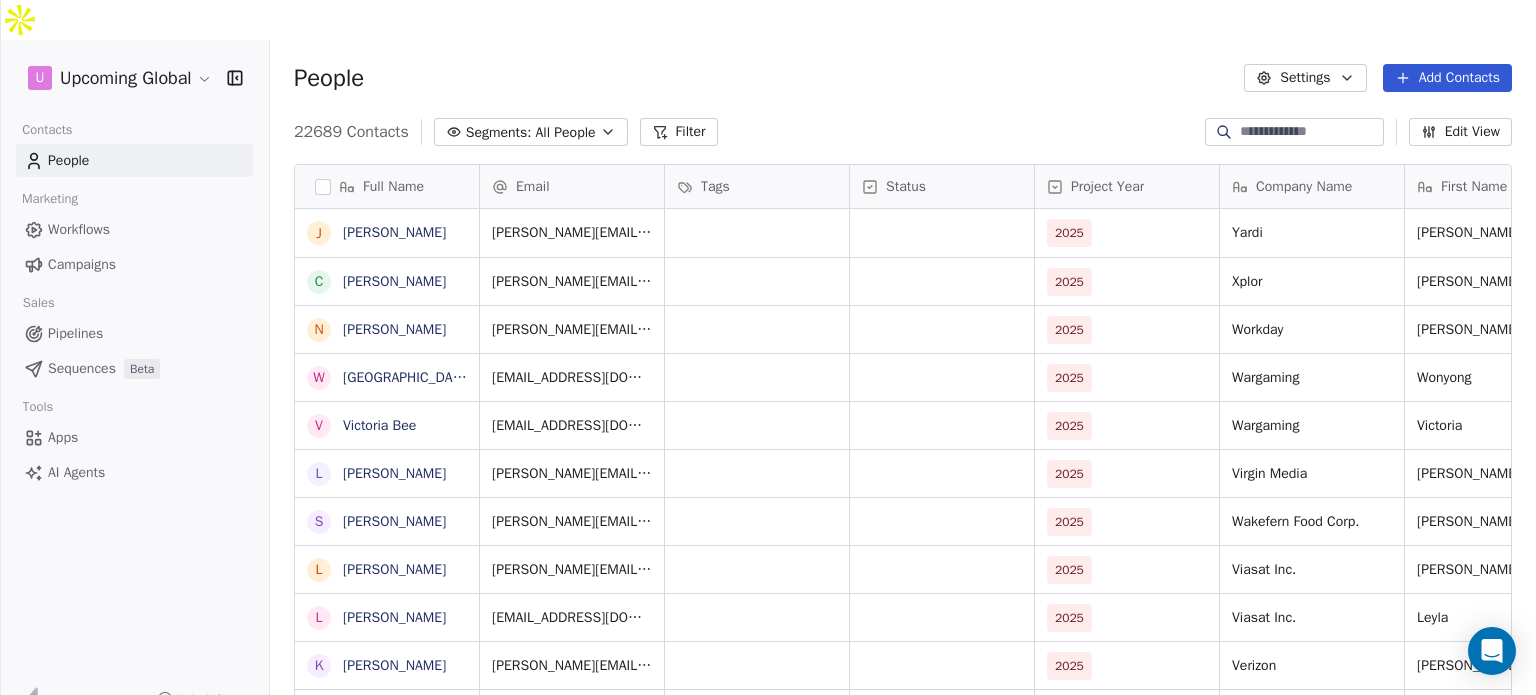 click on "Add Contacts" at bounding box center (1447, 78) 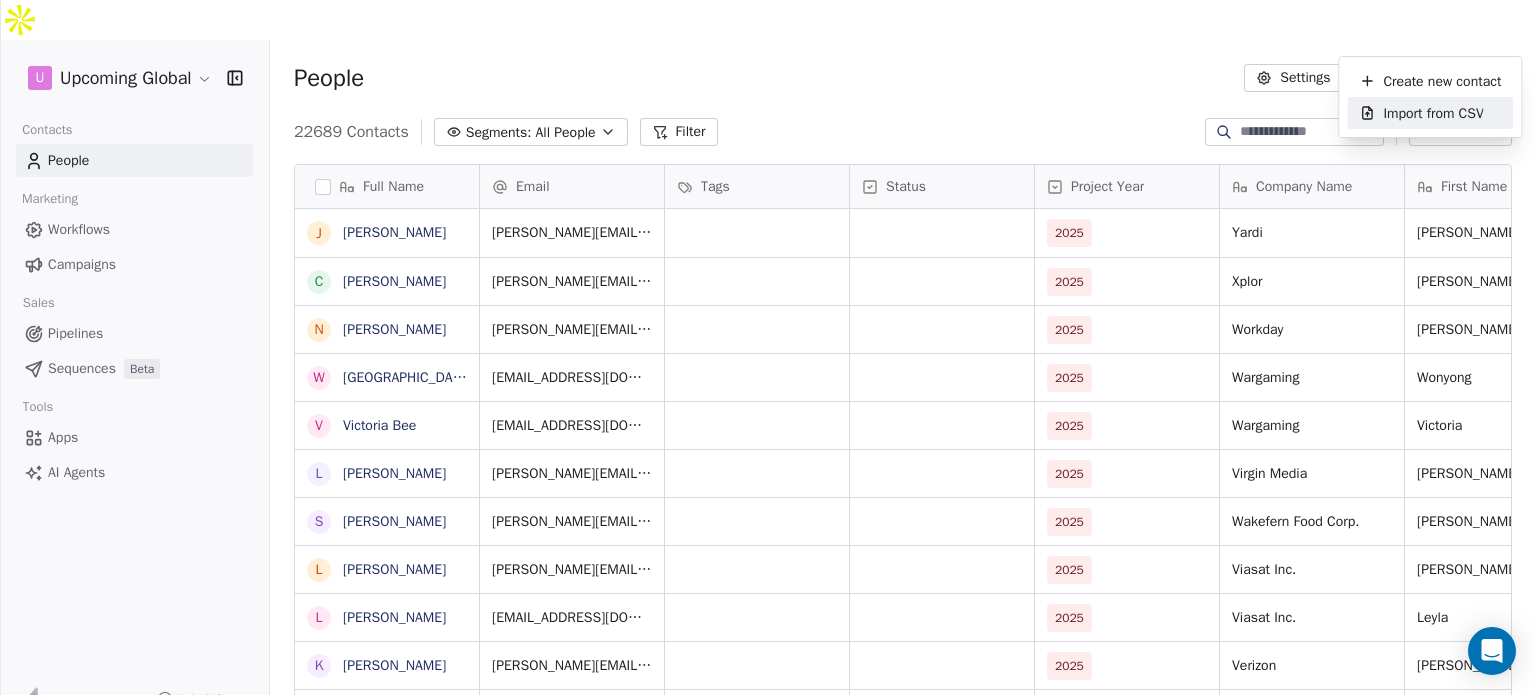 click on "Import from CSV" at bounding box center (1433, 113) 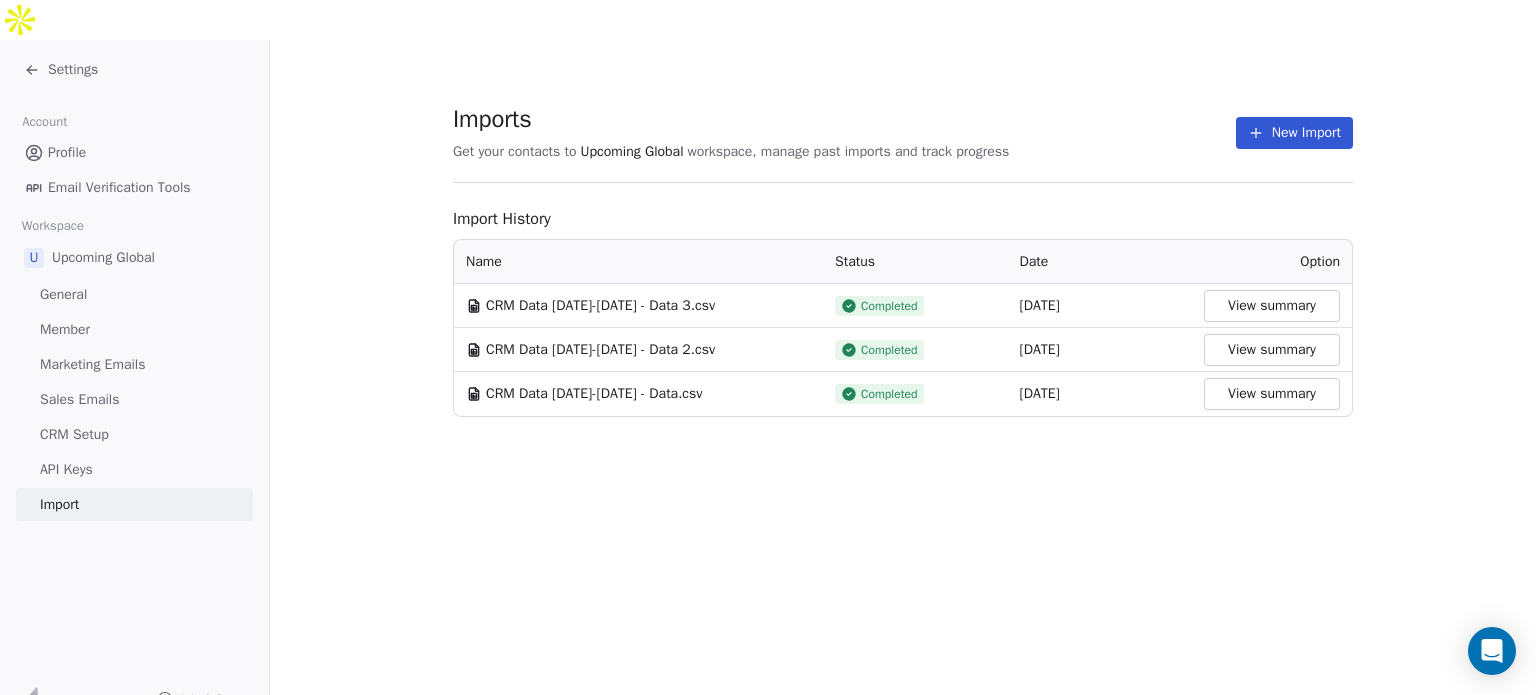 click on "Imports Get your contacts to Upcoming Global workspace, manage past imports and track progress  New Import Import History Name Status Date Option CRM Data April-july 2025 - Data 3.csv Completed 08 Jul 2025 View summary CRM Data April-july 2025 - Data 2.csv Completed 08 Jul 2025 View summary CRM Data April-july 2025 - Data.csv Completed 07 Jul 2025 View summary" at bounding box center [903, 260] 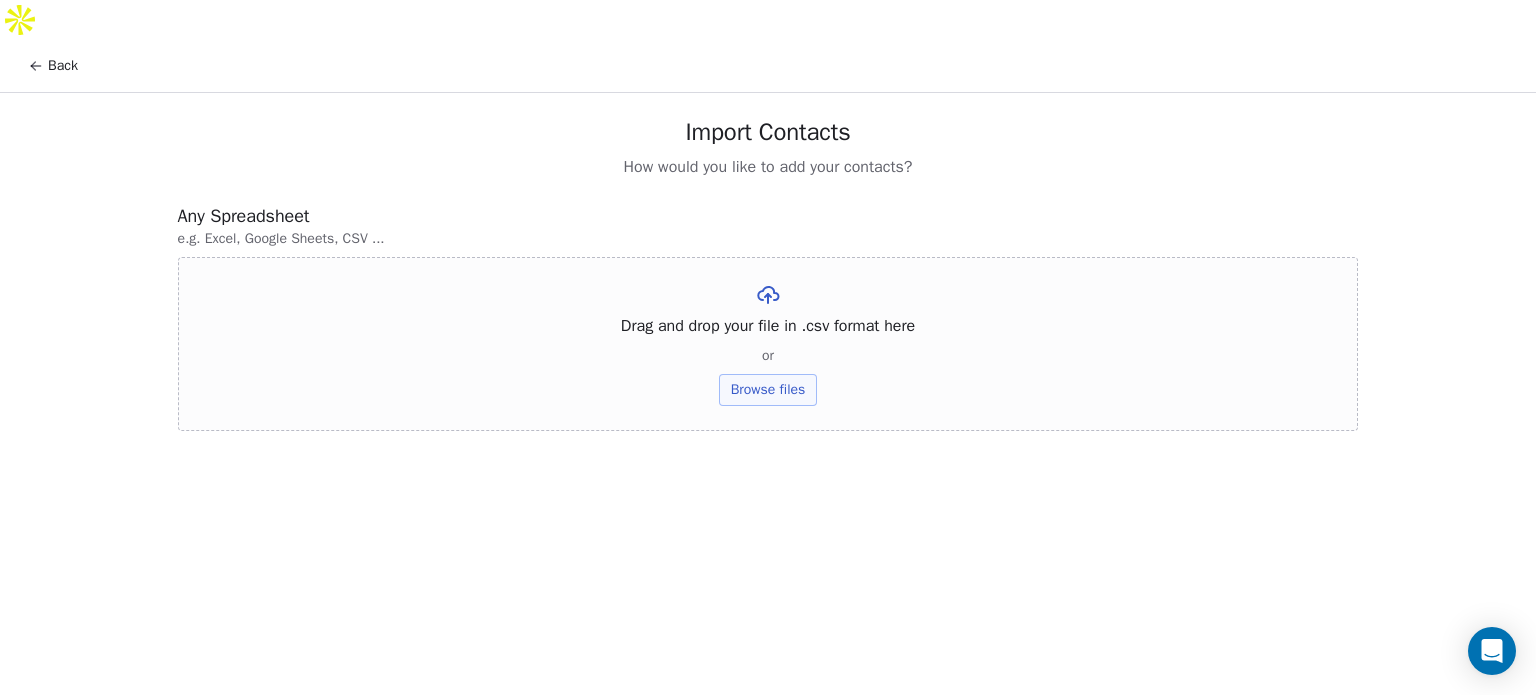 click on "Browse files" at bounding box center [768, 390] 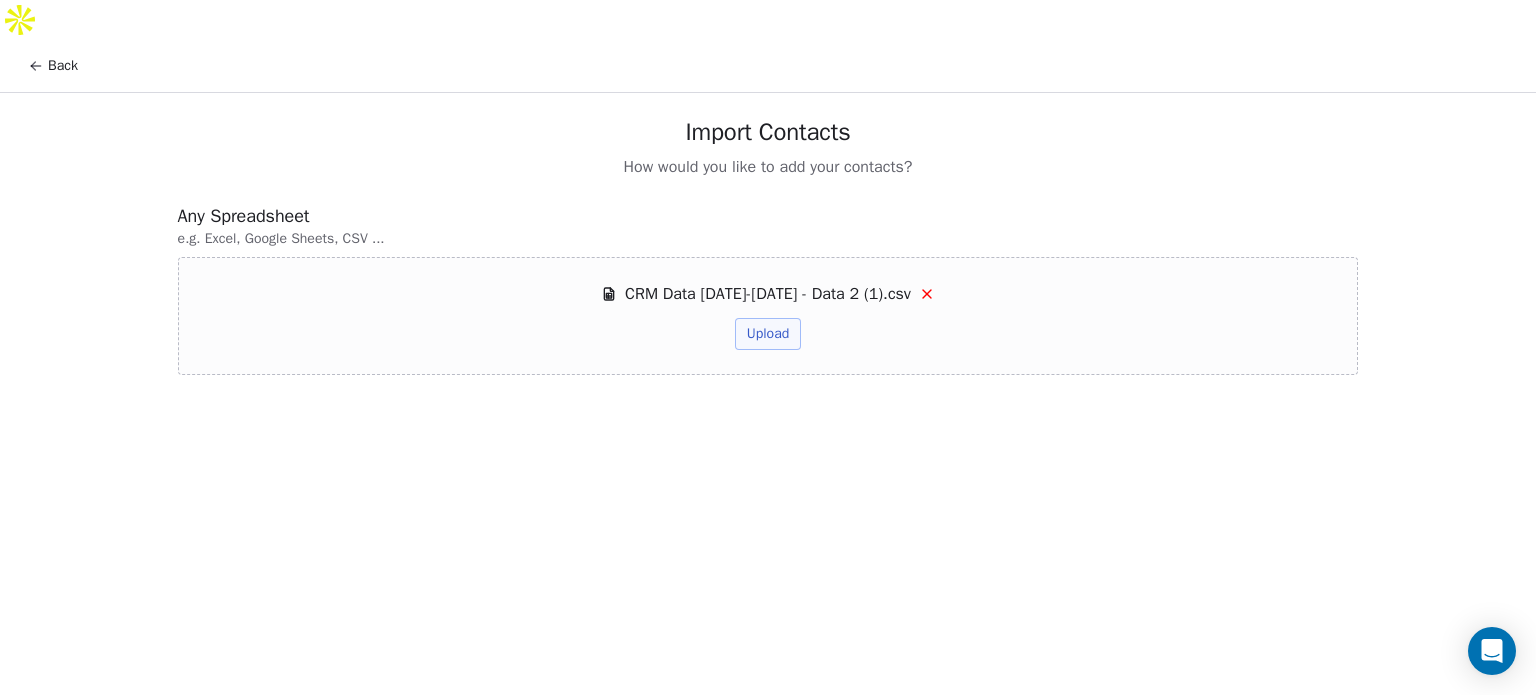 click on "Upload" at bounding box center (768, 334) 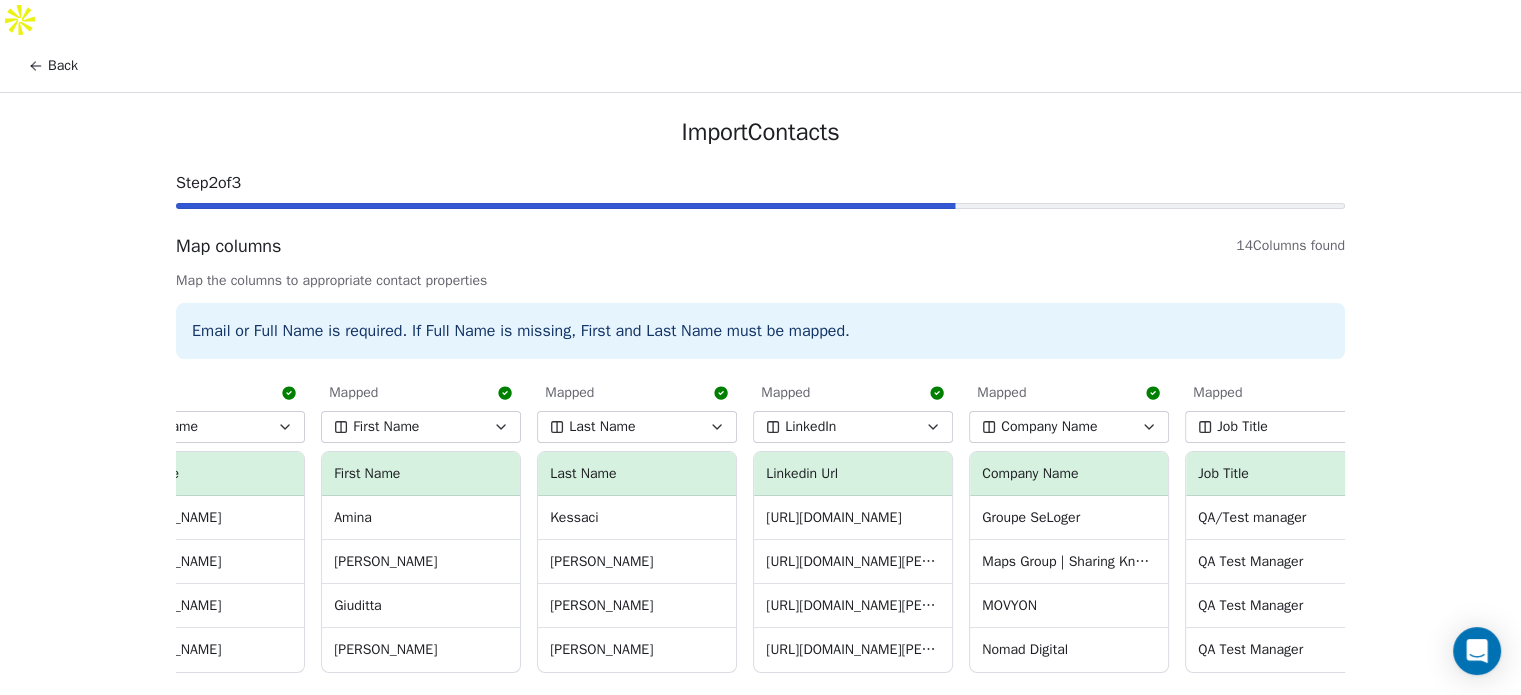 scroll, scrollTop: 0, scrollLeft: 0, axis: both 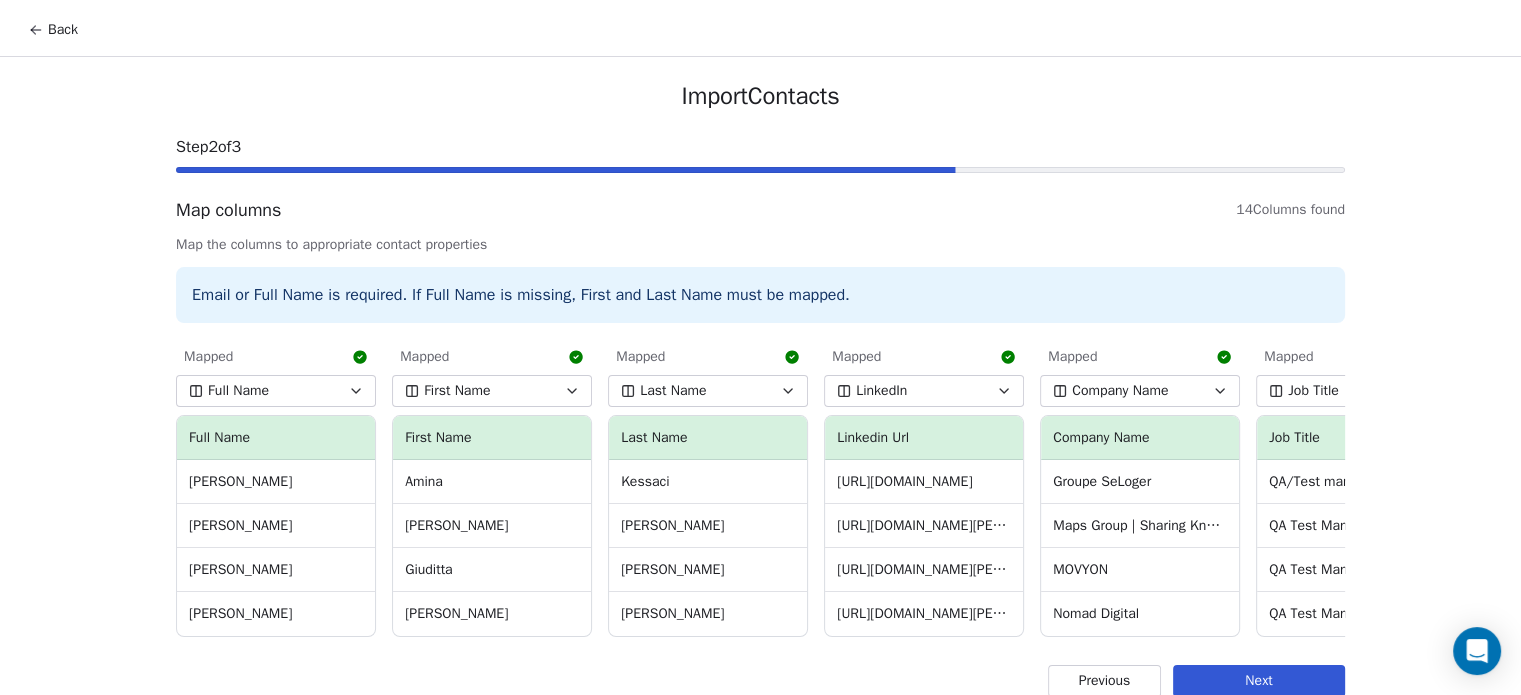 click on "Next" at bounding box center [1259, 681] 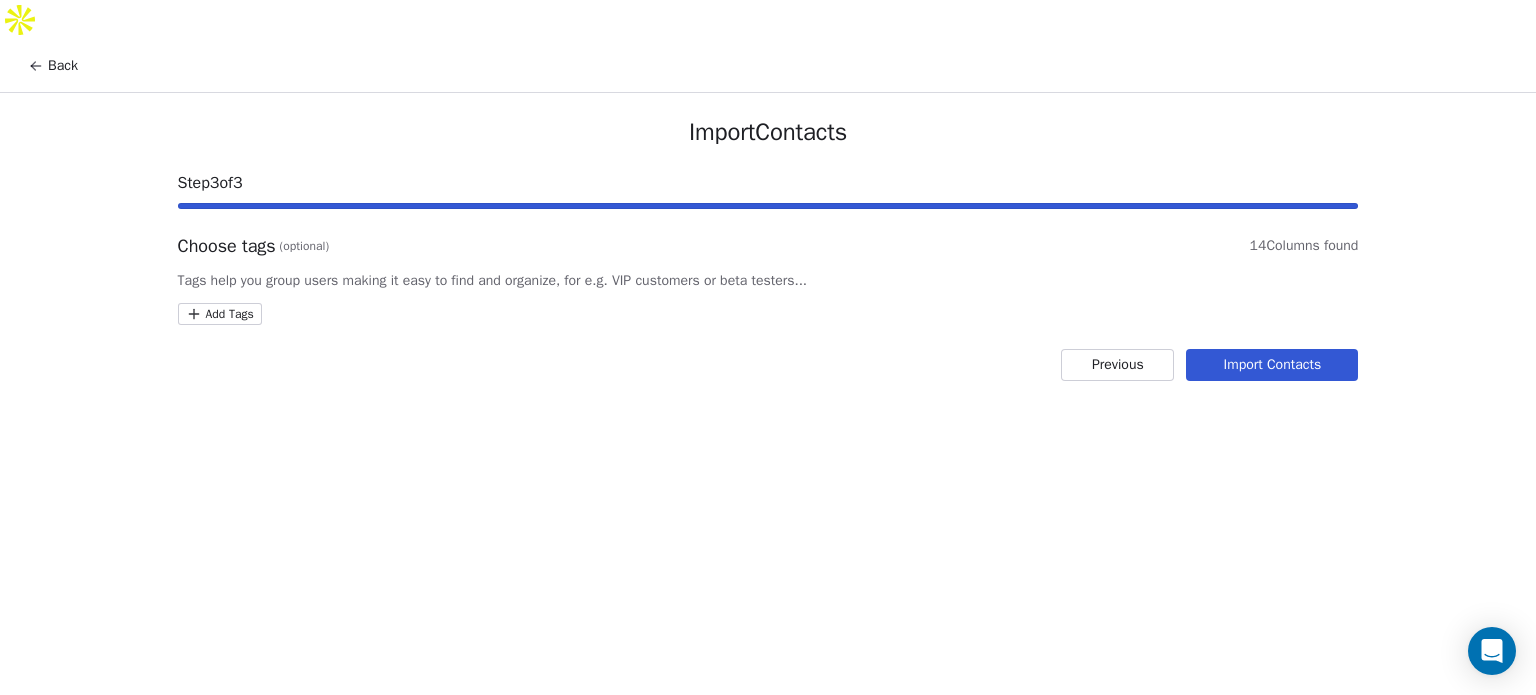 click on "Import Contacts" at bounding box center (1272, 365) 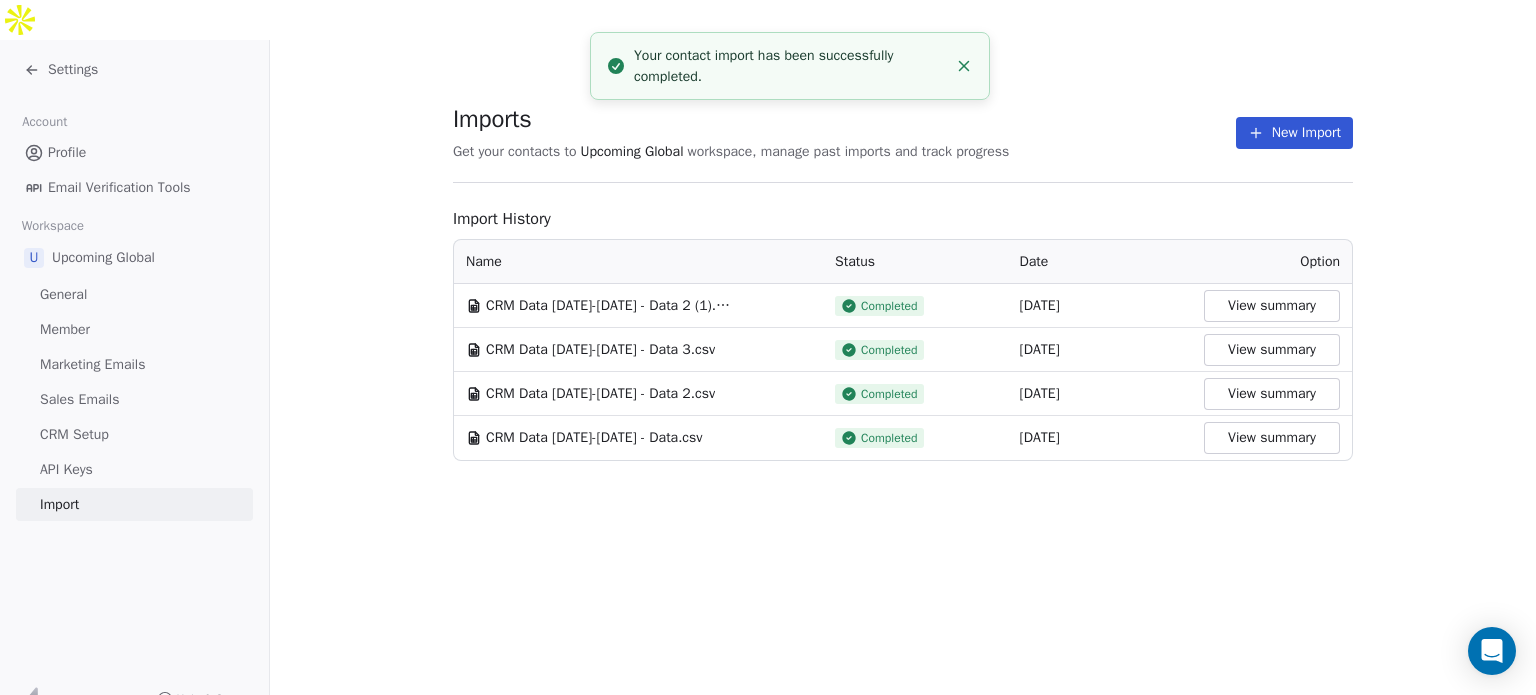 click on "New Import" at bounding box center (1294, 133) 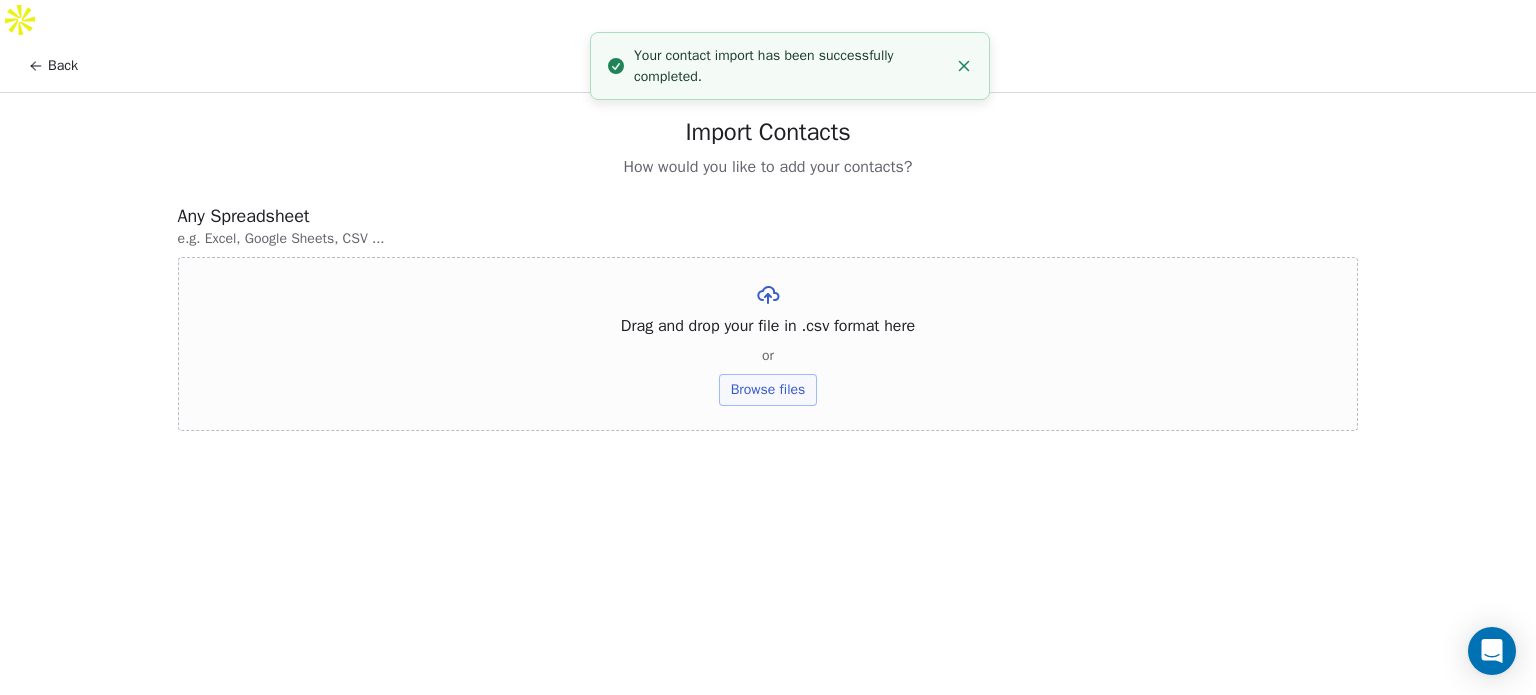 click on "Drag and drop your file in .csv format here or Browse files" at bounding box center (768, 344) 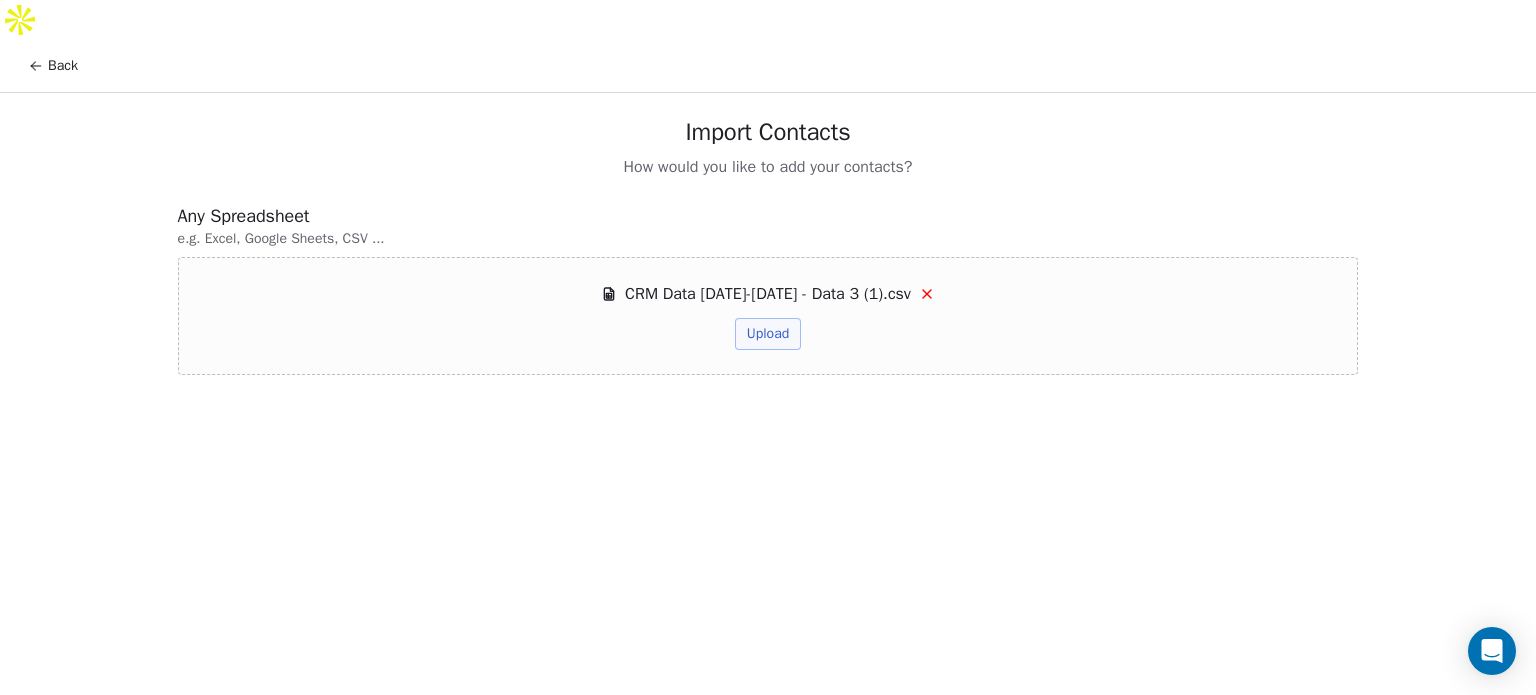 click on "Upload" at bounding box center (768, 334) 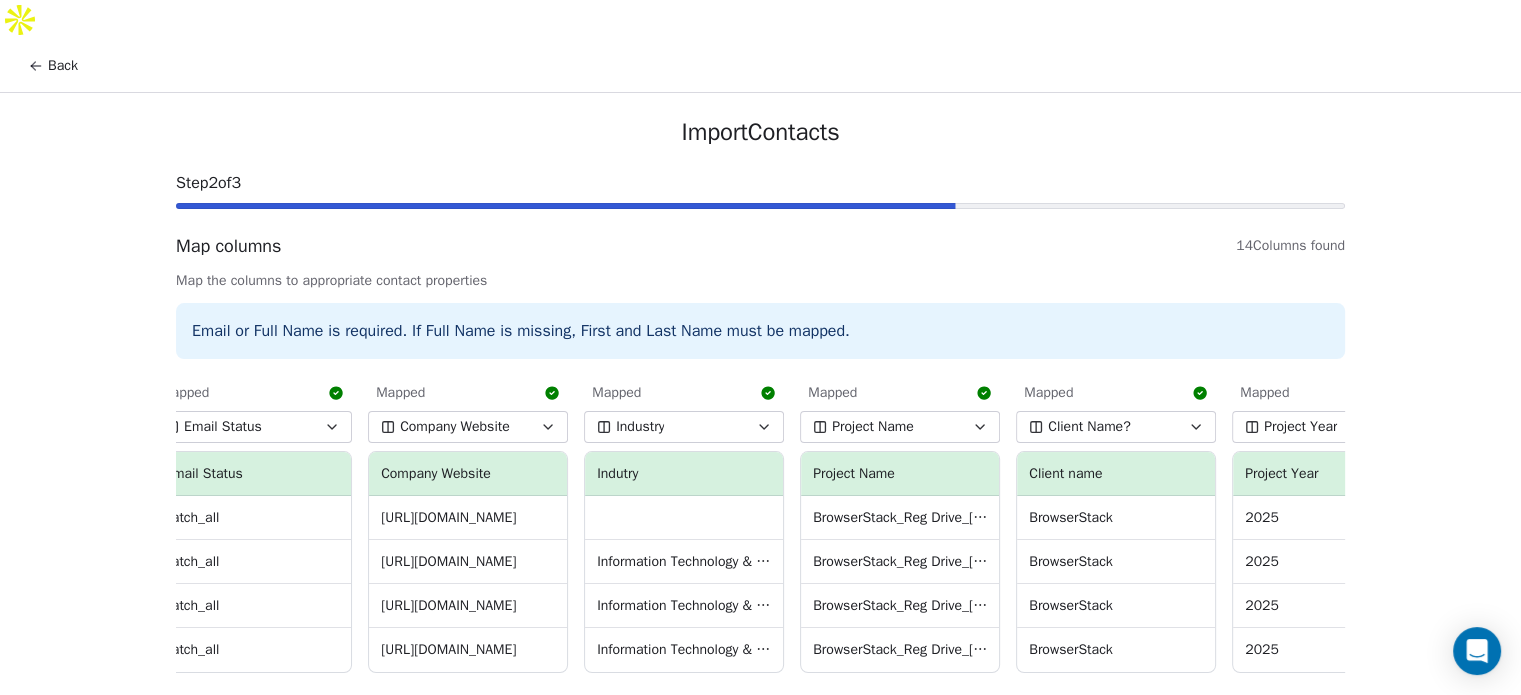 scroll, scrollTop: 0, scrollLeft: 1827, axis: horizontal 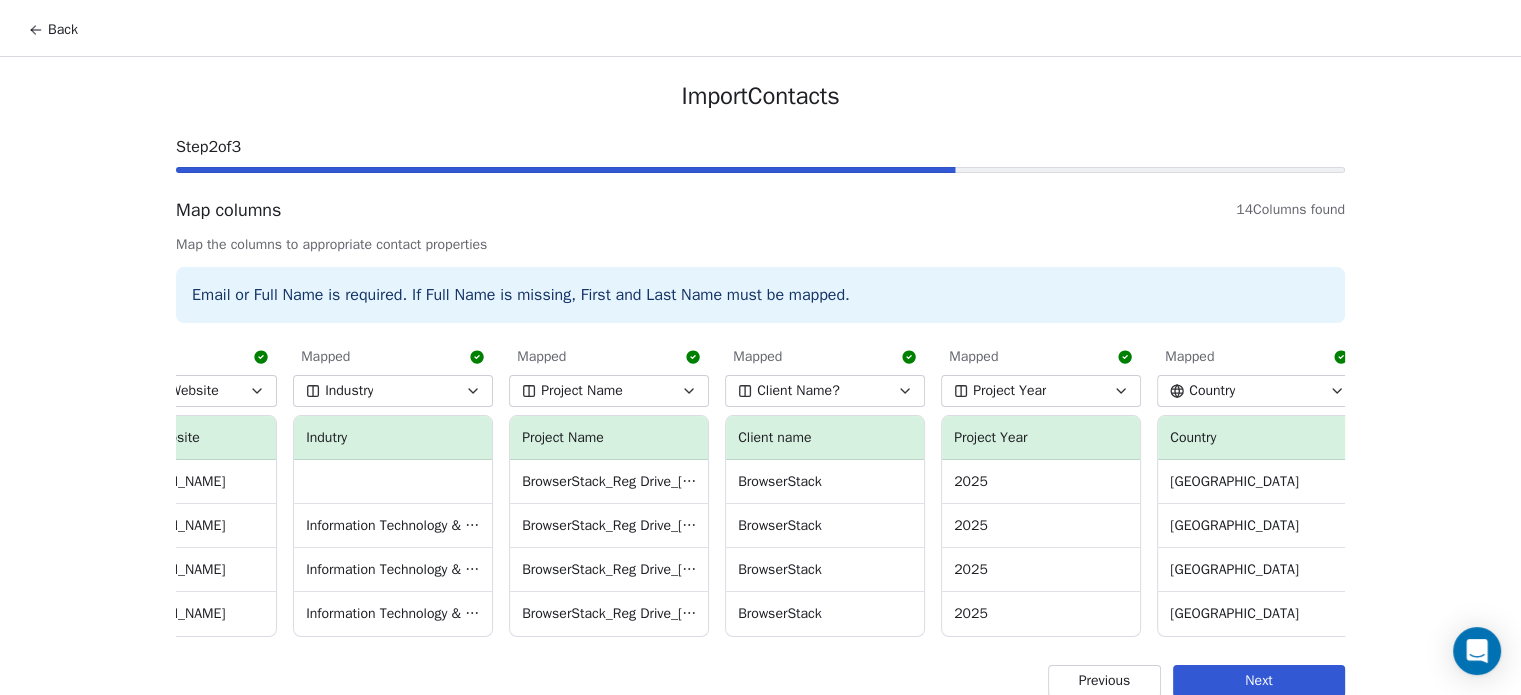 click on "Next" at bounding box center (1259, 681) 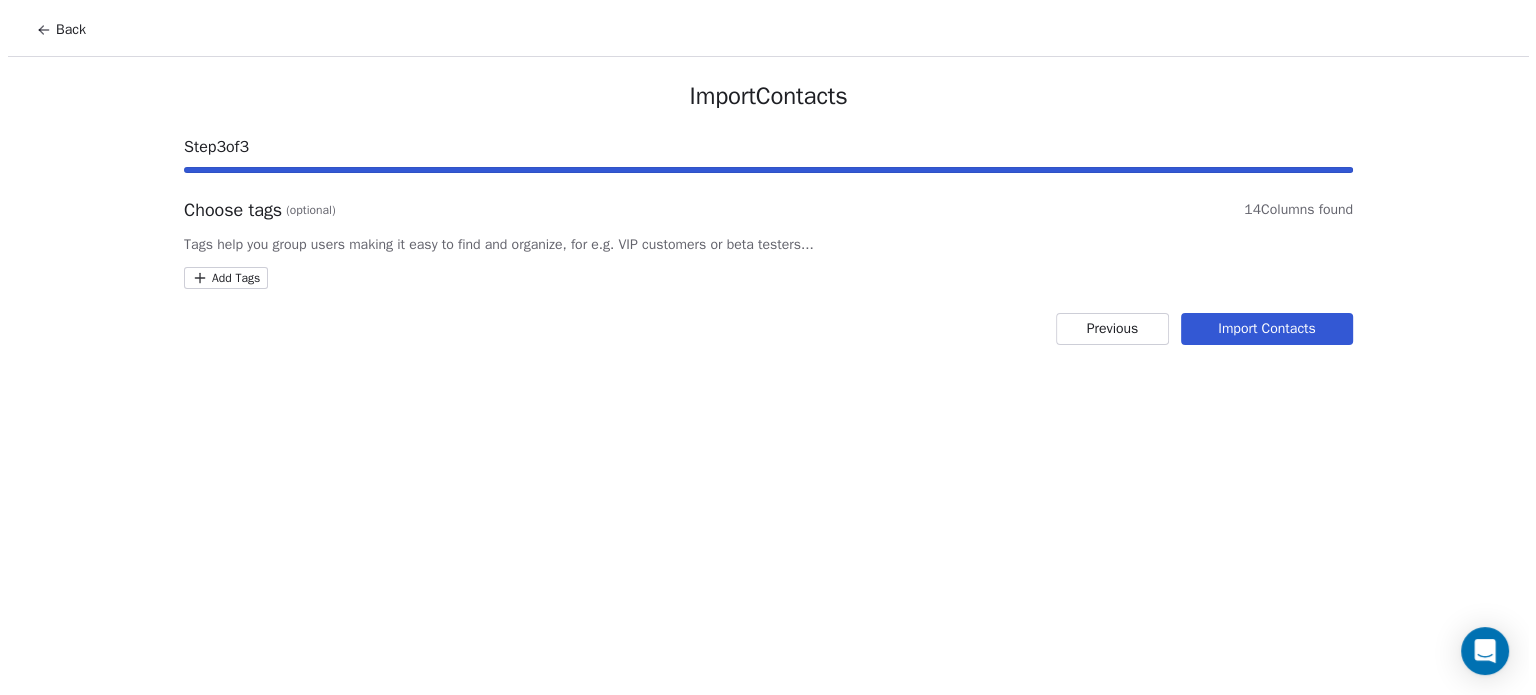 scroll, scrollTop: 0, scrollLeft: 0, axis: both 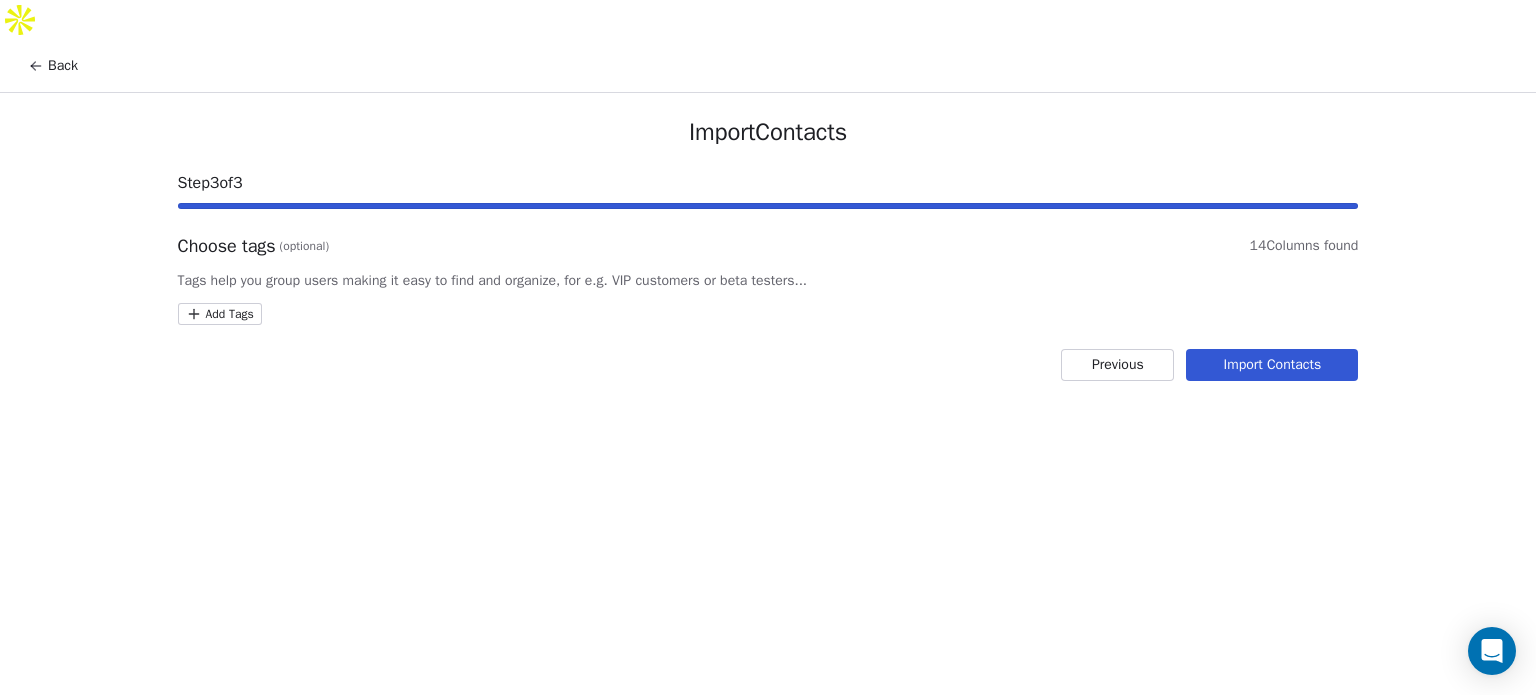 click on "Import Contacts" at bounding box center [1272, 365] 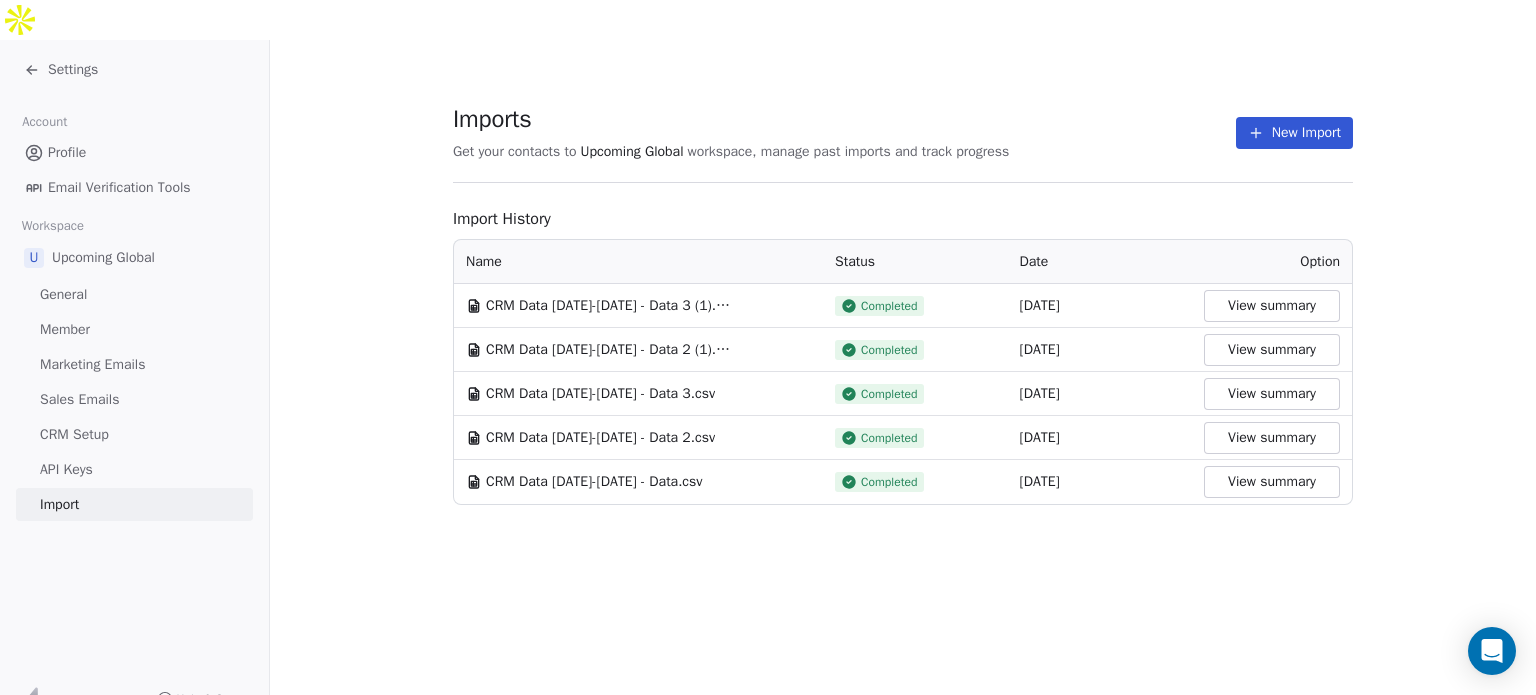 click 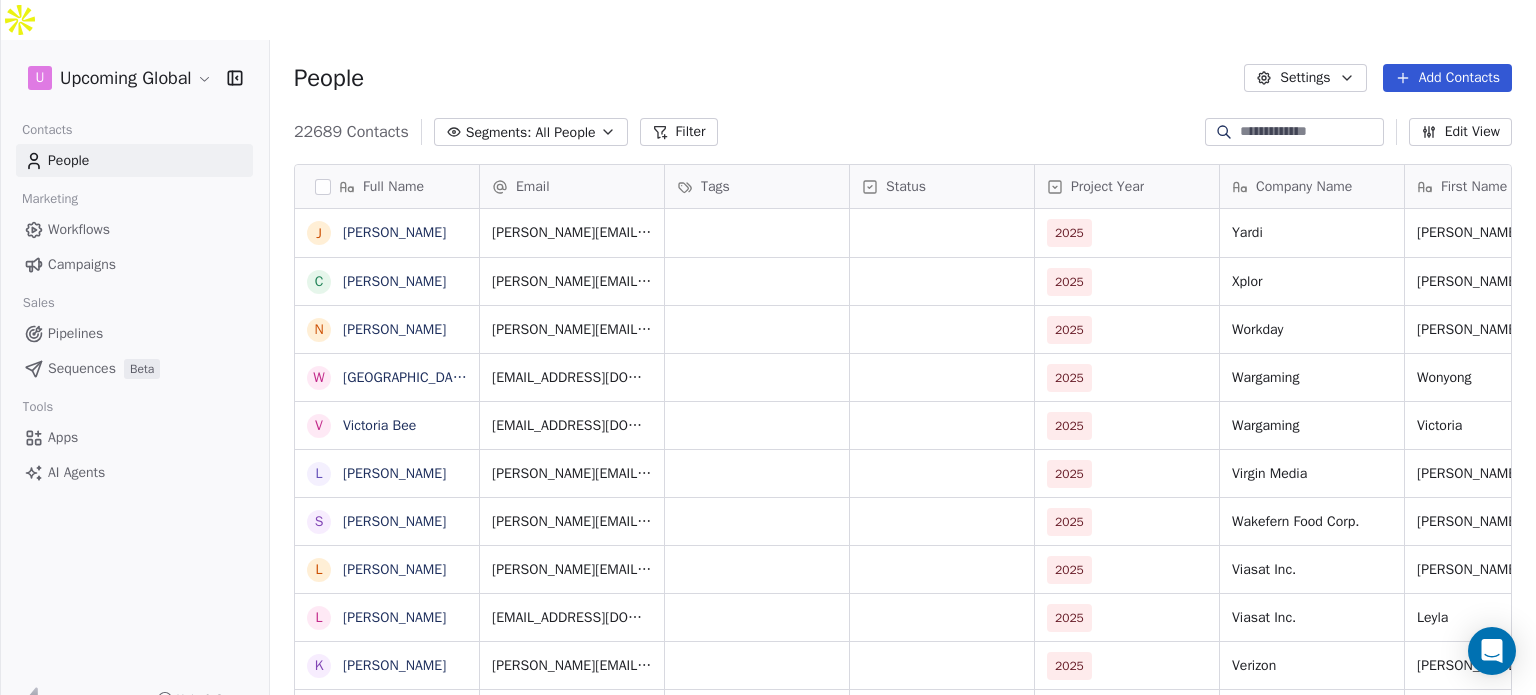 scroll, scrollTop: 16, scrollLeft: 16, axis: both 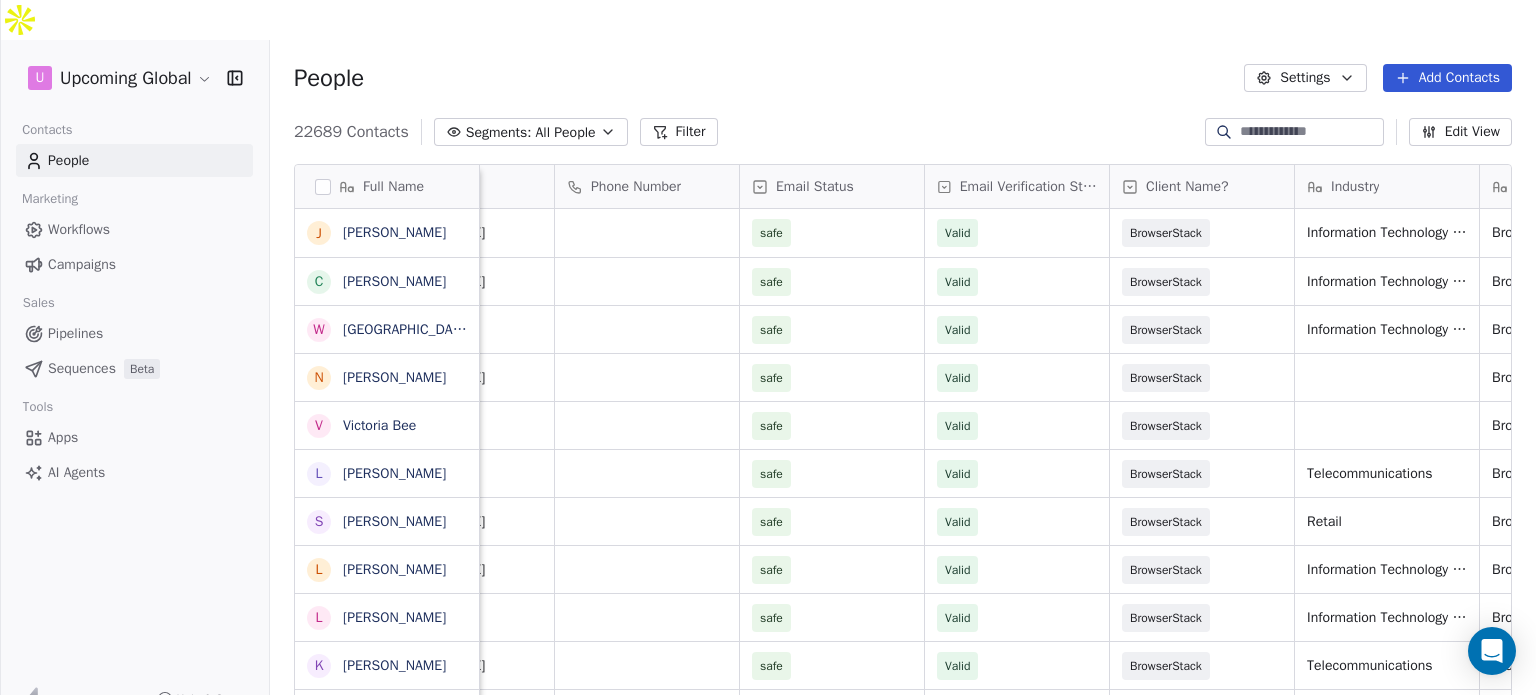 click on "Client Name?" at bounding box center [1187, 187] 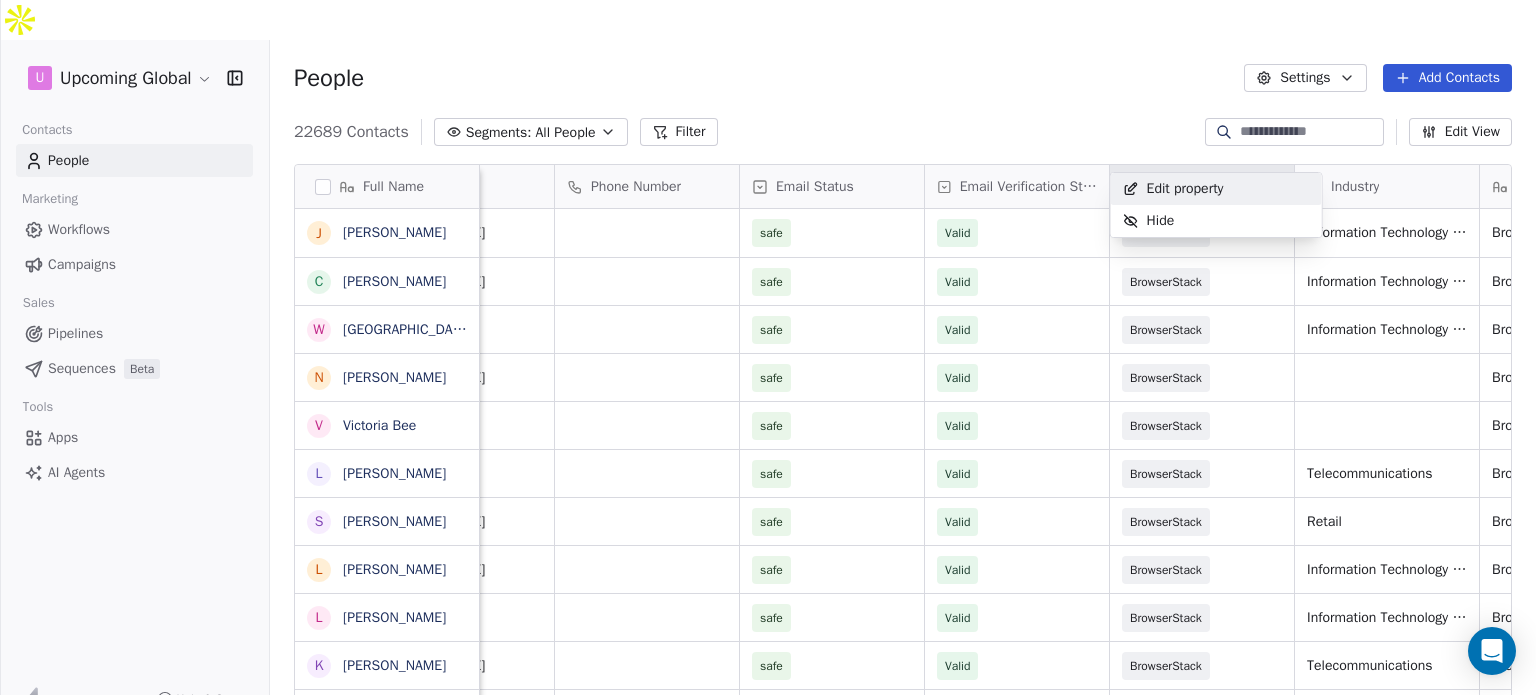 click on "Edit property" at bounding box center (1185, 189) 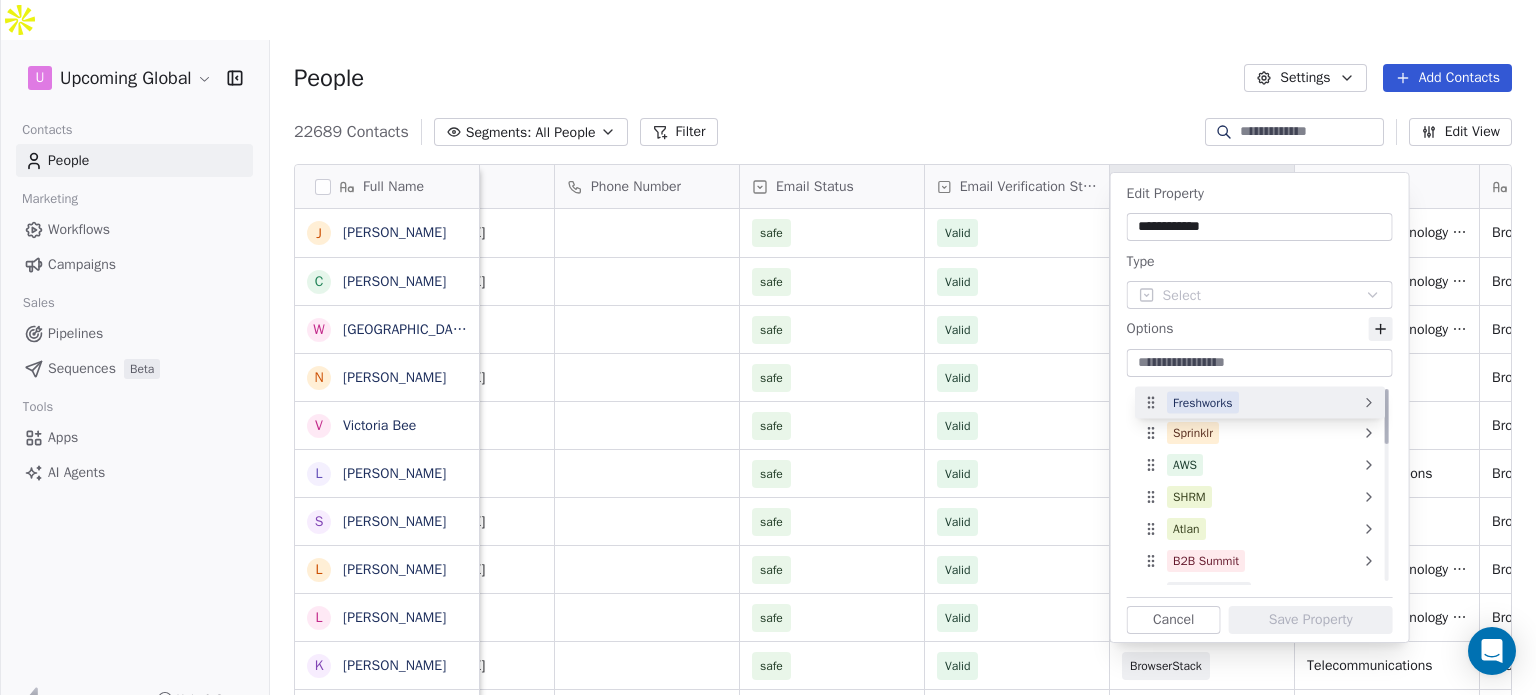 drag, startPoint x: 1258, startPoint y: 401, endPoint x: 1174, endPoint y: 403, distance: 84.0238 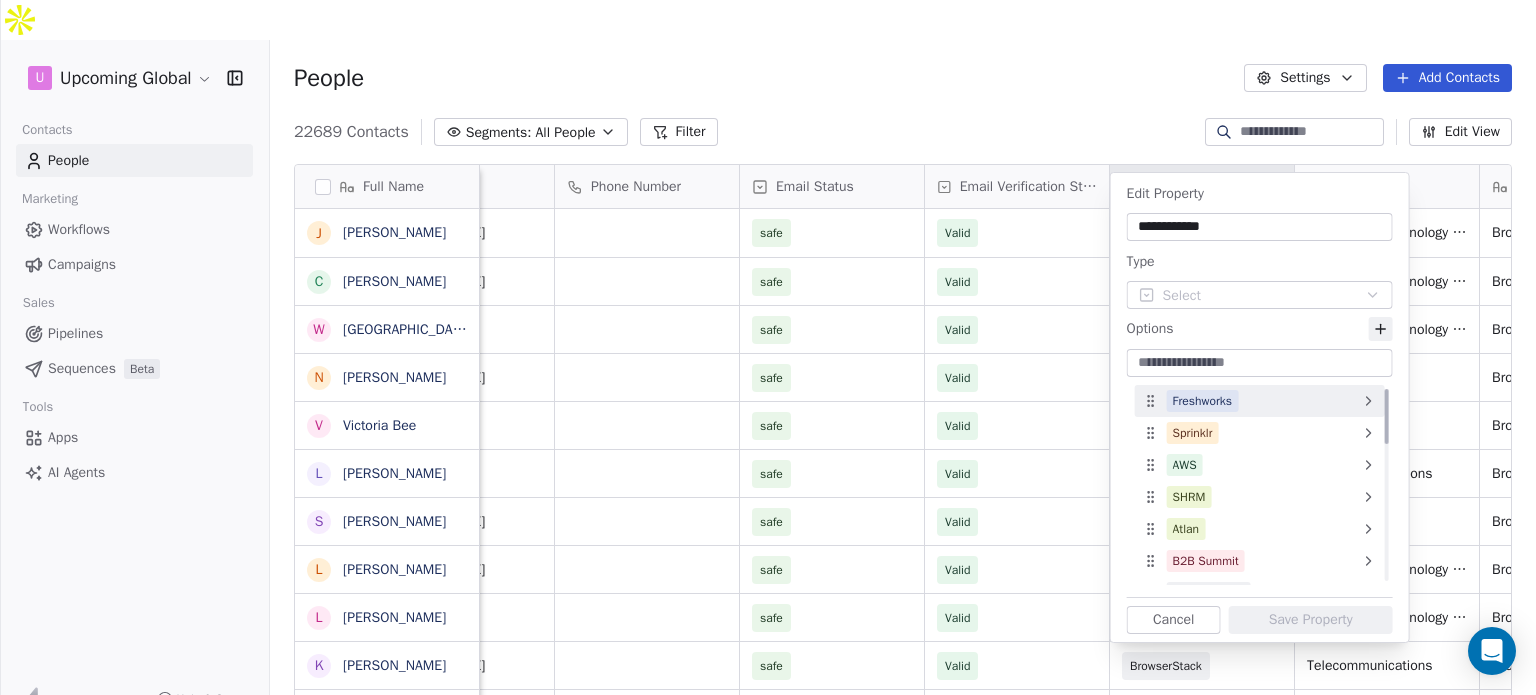 click on "Freshworks" at bounding box center [1203, 401] 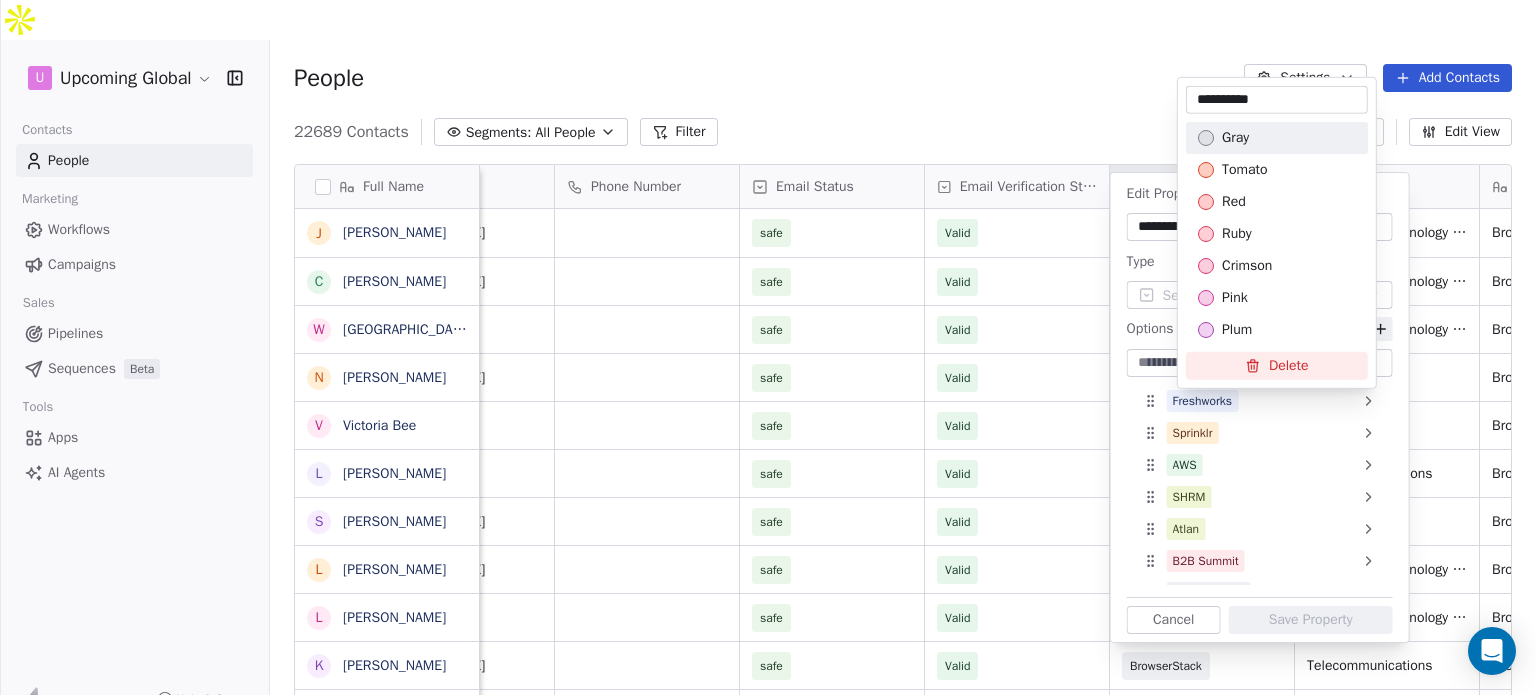 click on "**********" at bounding box center [1277, 100] 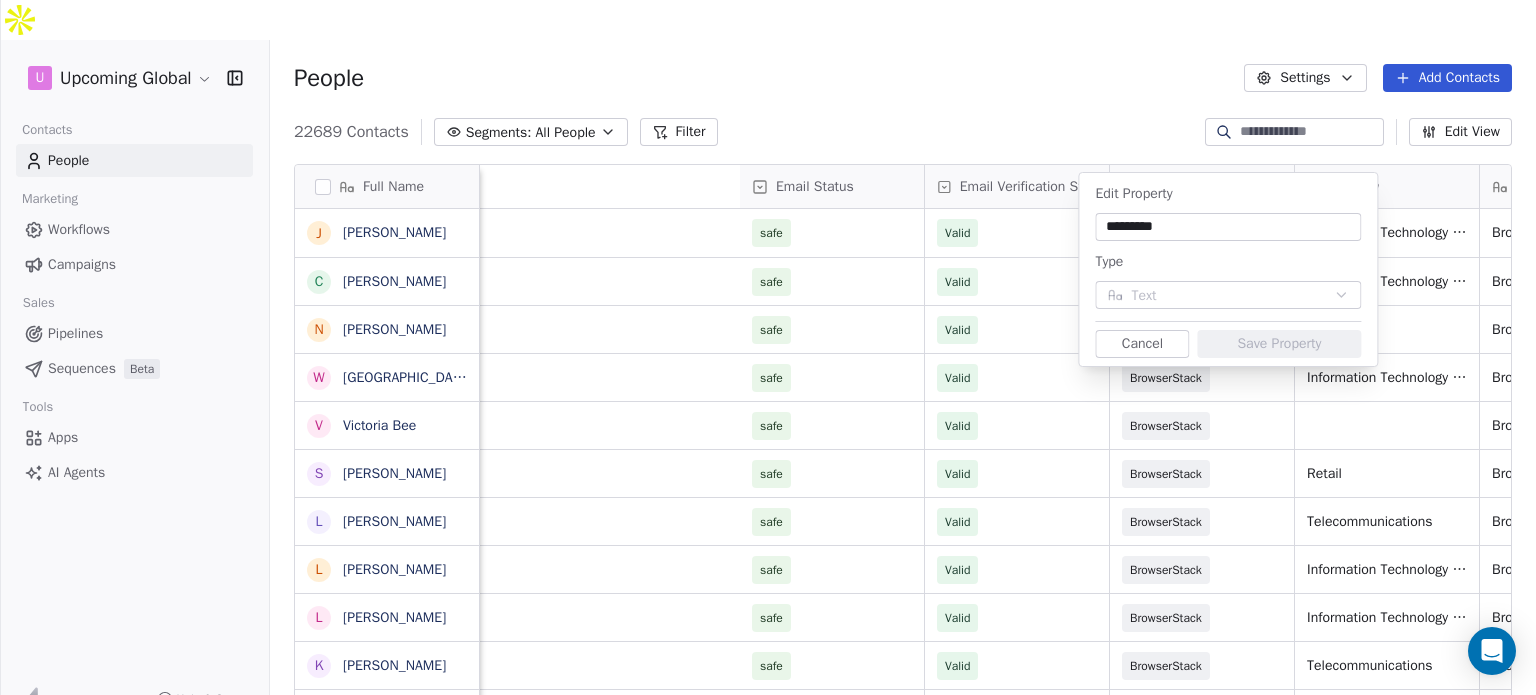 scroll, scrollTop: 0, scrollLeft: 2176, axis: horizontal 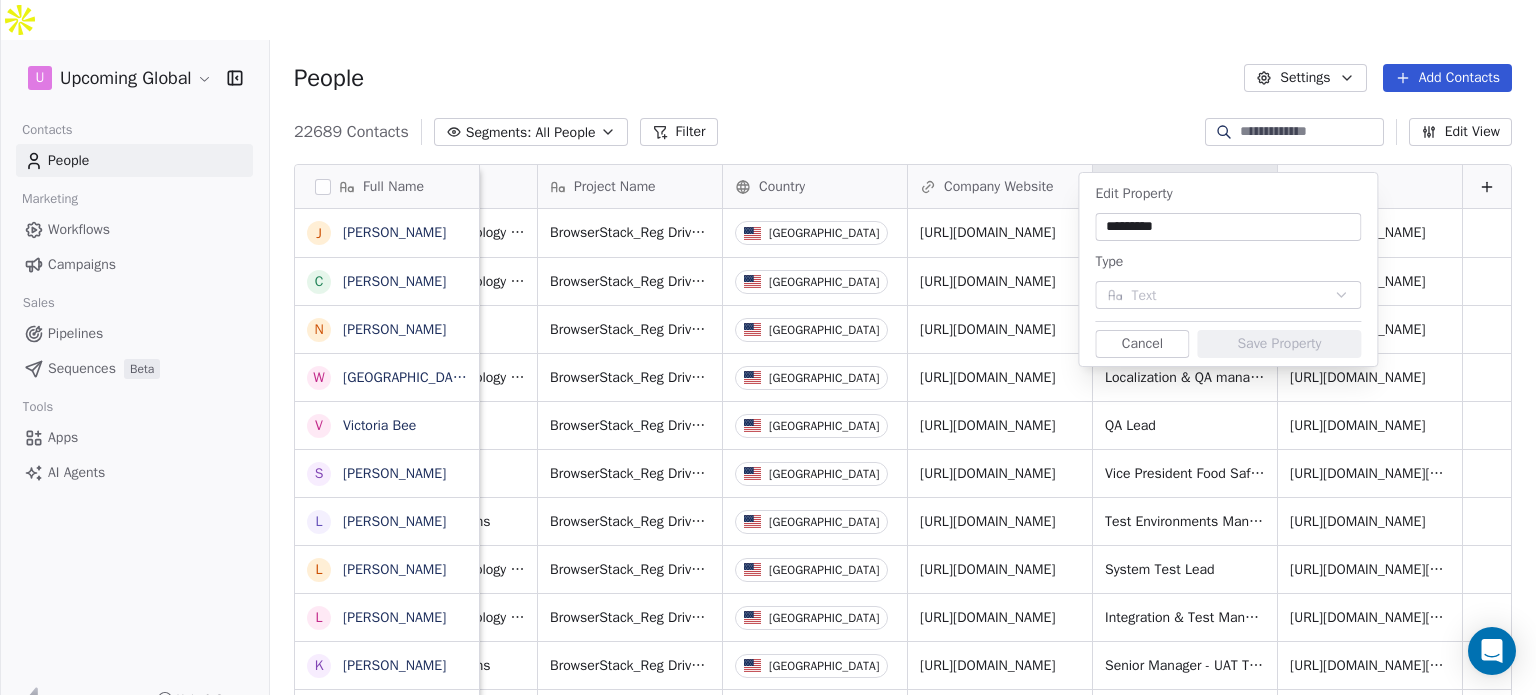 drag, startPoint x: 924, startPoint y: 679, endPoint x: 1339, endPoint y: 640, distance: 416.8285 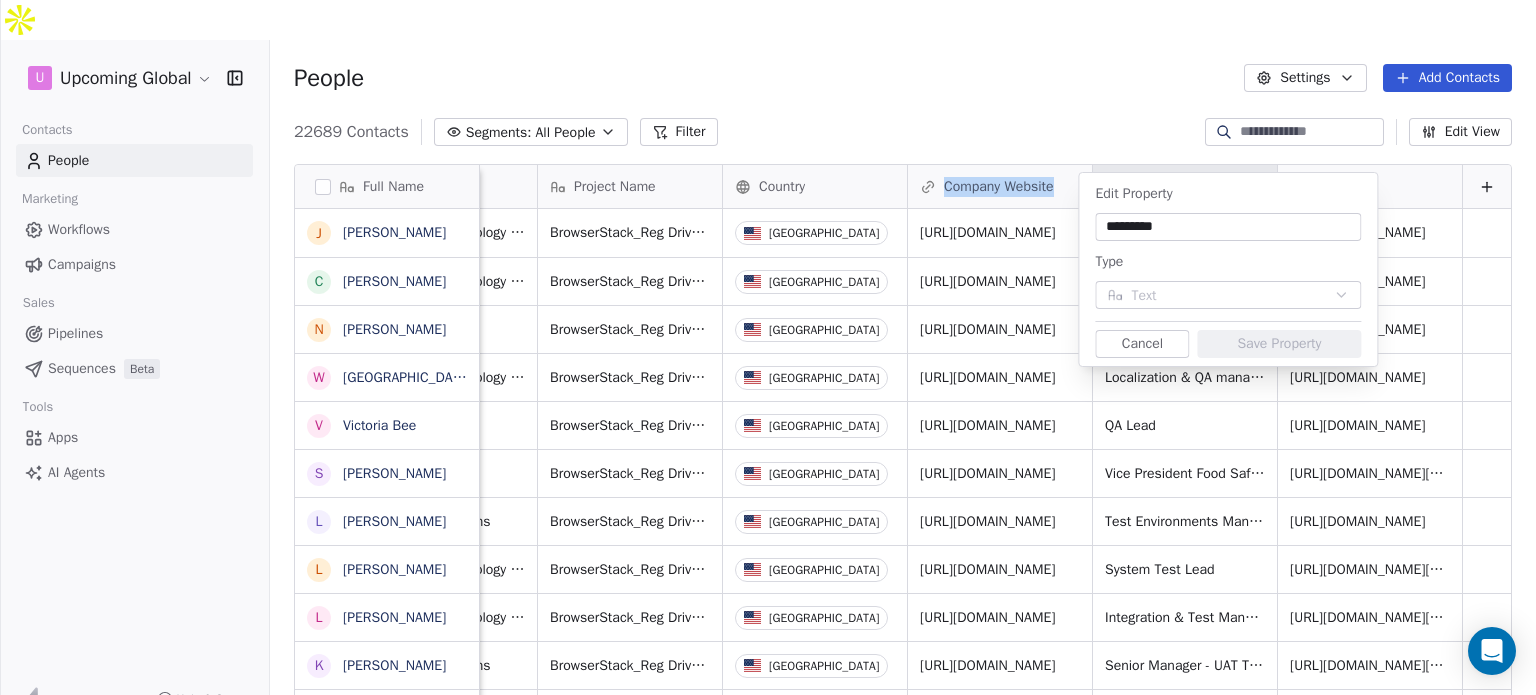 drag, startPoint x: 1054, startPoint y: 143, endPoint x: 932, endPoint y: 155, distance: 122.588745 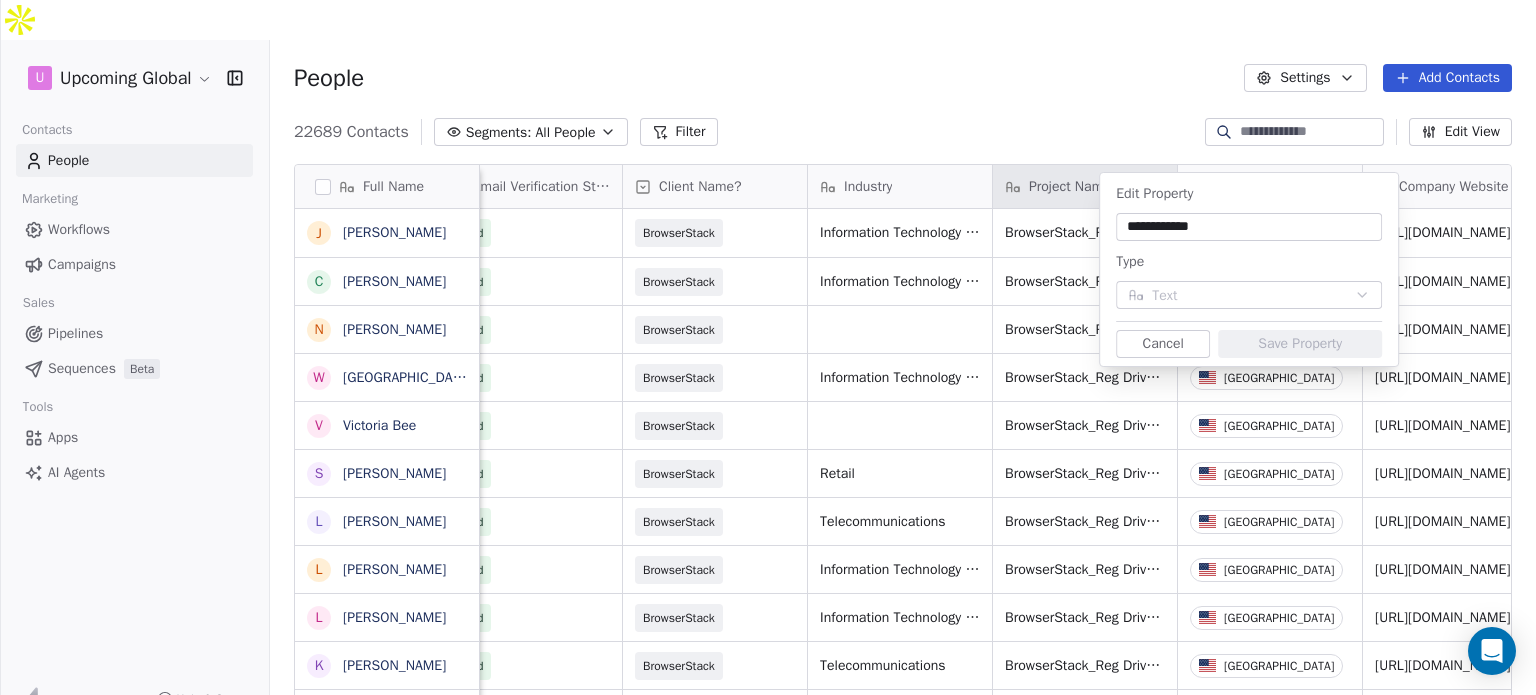 scroll, scrollTop: 0, scrollLeft: 1590, axis: horizontal 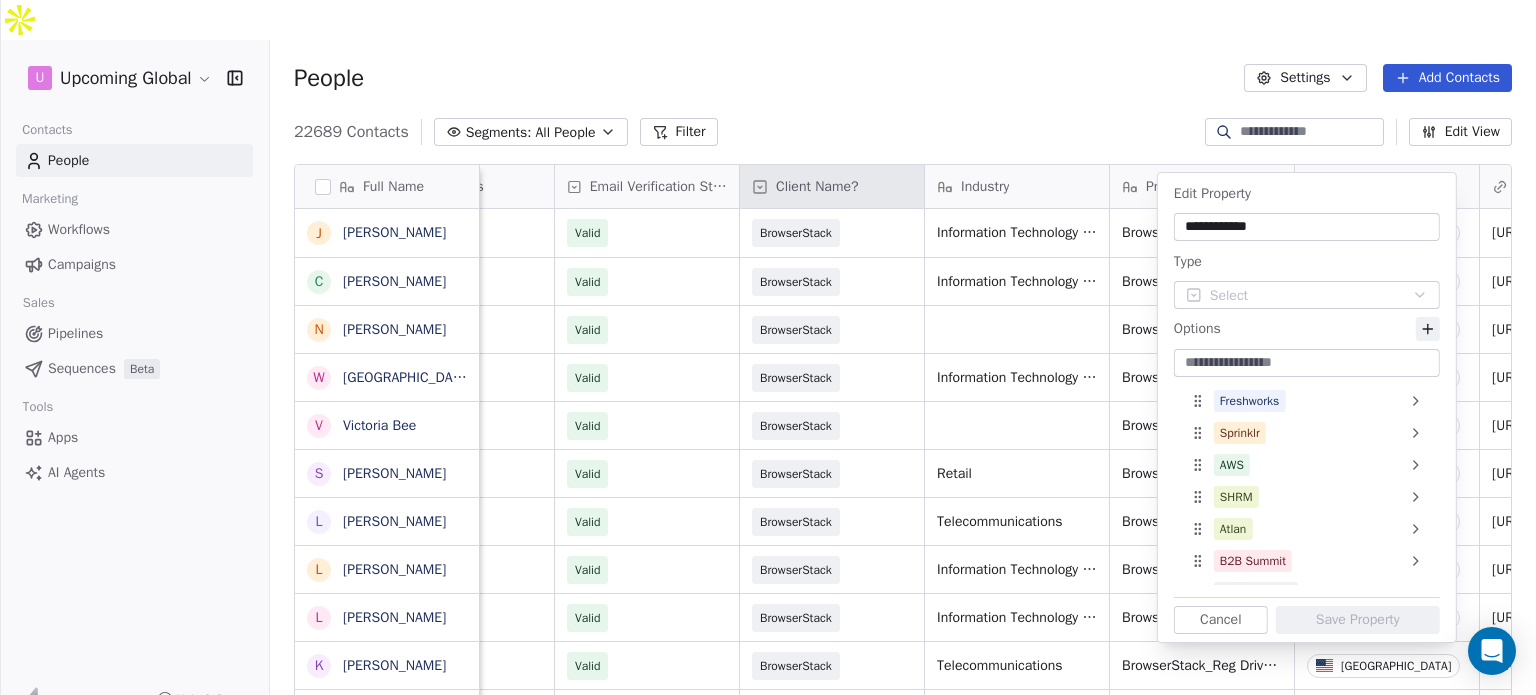 type on "**********" 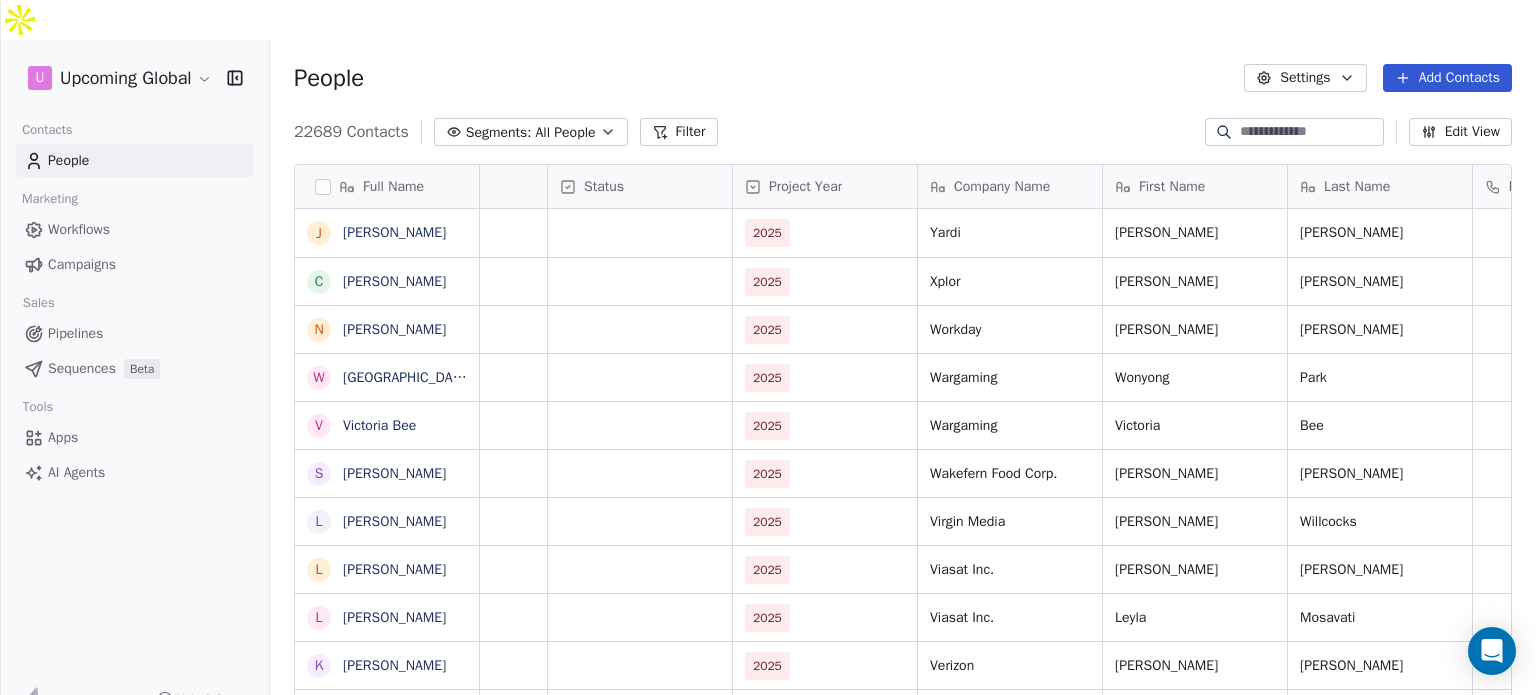 scroll, scrollTop: 0, scrollLeft: 0, axis: both 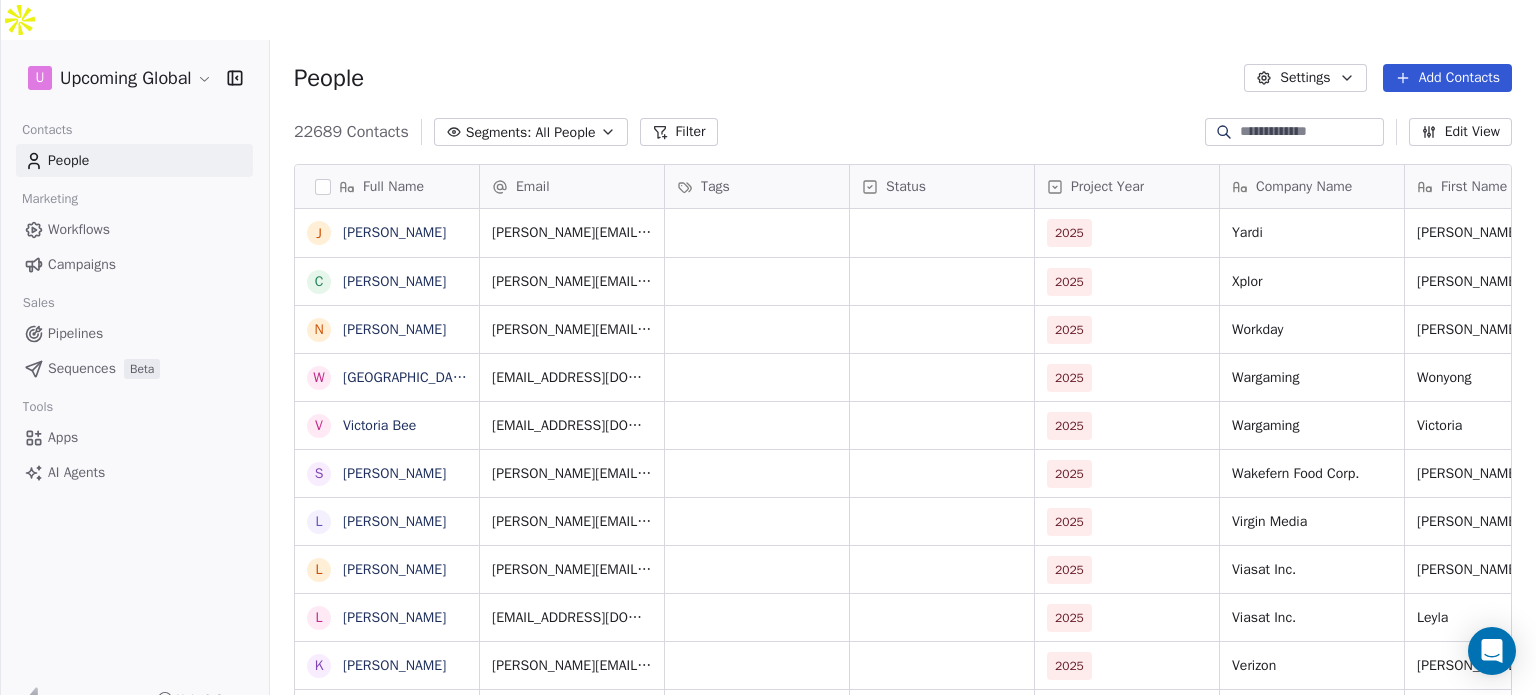 drag, startPoint x: 1270, startPoint y: 678, endPoint x: 511, endPoint y: 695, distance: 759.19037 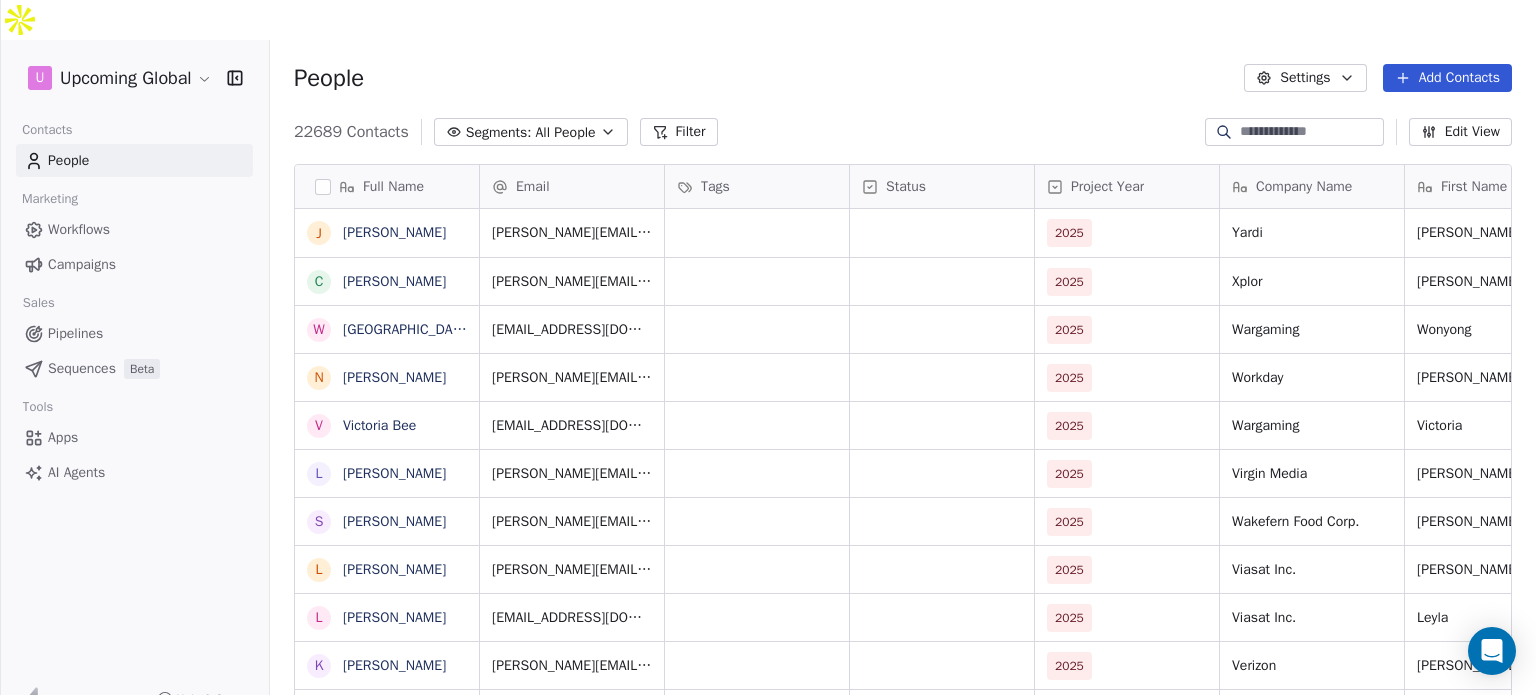 click on "U Upcoming Global Contacts People Marketing Workflows Campaigns Sales Pipelines Sequences Beta Tools Apps AI Agents Help & Support People Settings  Add Contacts 22689 Contacts Segments: All People Filter  Edit View Tag Add to Sequence Full Name J [PERSON_NAME] C [PERSON_NAME] W [PERSON_NAME] N [PERSON_NAME] V [PERSON_NAME] L [PERSON_NAME] S [PERSON_NAME] L [PERSON_NAME] L [PERSON_NAME] K [PERSON_NAME] A [PERSON_NAME] M [PERSON_NAME] R [PERSON_NAME] T [PERSON_NAME] A [PERSON_NAME] M [PERSON_NAME] H [PERSON_NAME] G [PERSON_NAME] R [PERSON_NAME] K [PERSON_NAME] D [PERSON_NAME] A [PERSON_NAME] R [PERSON_NAME] L [PERSON_NAME] G [PERSON_NAME] A [PERSON_NAME] B [PERSON_NAME] L [PERSON_NAME] S [PERSON_NAME] M [PERSON_NAME] B [PERSON_NAME] Email Tags Status Project Year Company Name First Name Last Name Phone Number Email Status [PERSON_NAME][EMAIL_ADDRESS][PERSON_NAME][DOMAIN_NAME] 2025 Yardi [PERSON_NAME] safe [PERSON_NAME][EMAIL_ADDRESS][PERSON_NAME][DOMAIN_NAME] 2025 Xplor [PERSON_NAME] safe [EMAIL_ADDRESS][DOMAIN_NAME] 2025 Wargaming [GEOGRAPHIC_DATA] safe" at bounding box center (768, 367) 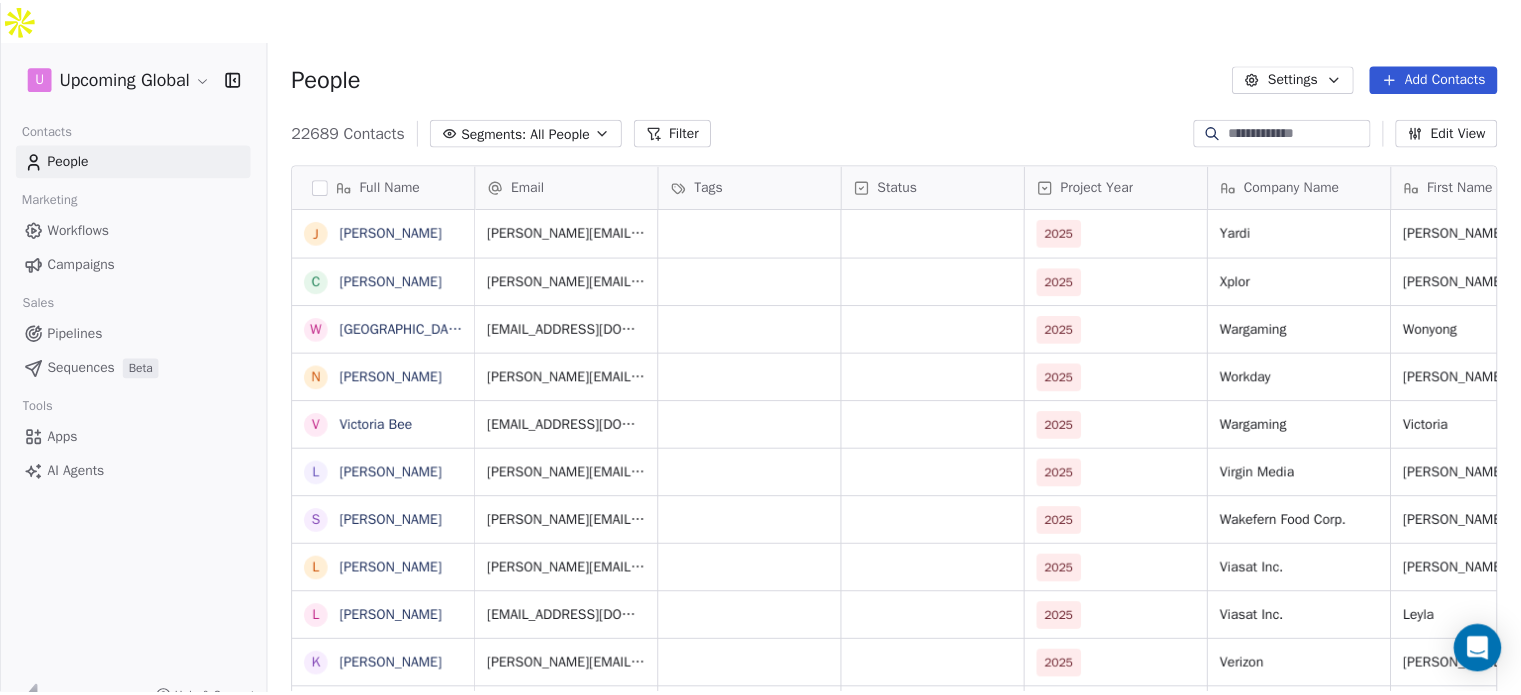 scroll, scrollTop: 16, scrollLeft: 16, axis: both 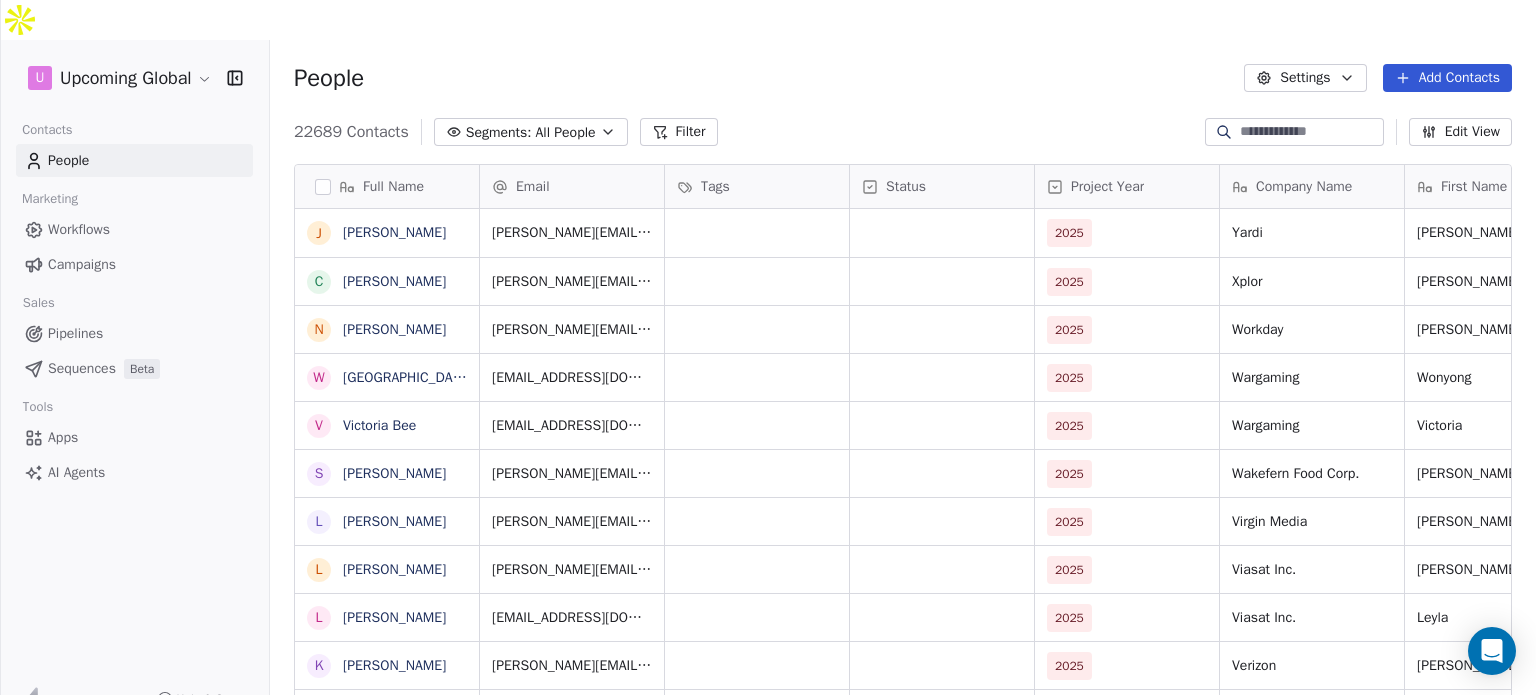 click on "Add Contacts" at bounding box center [1447, 78] 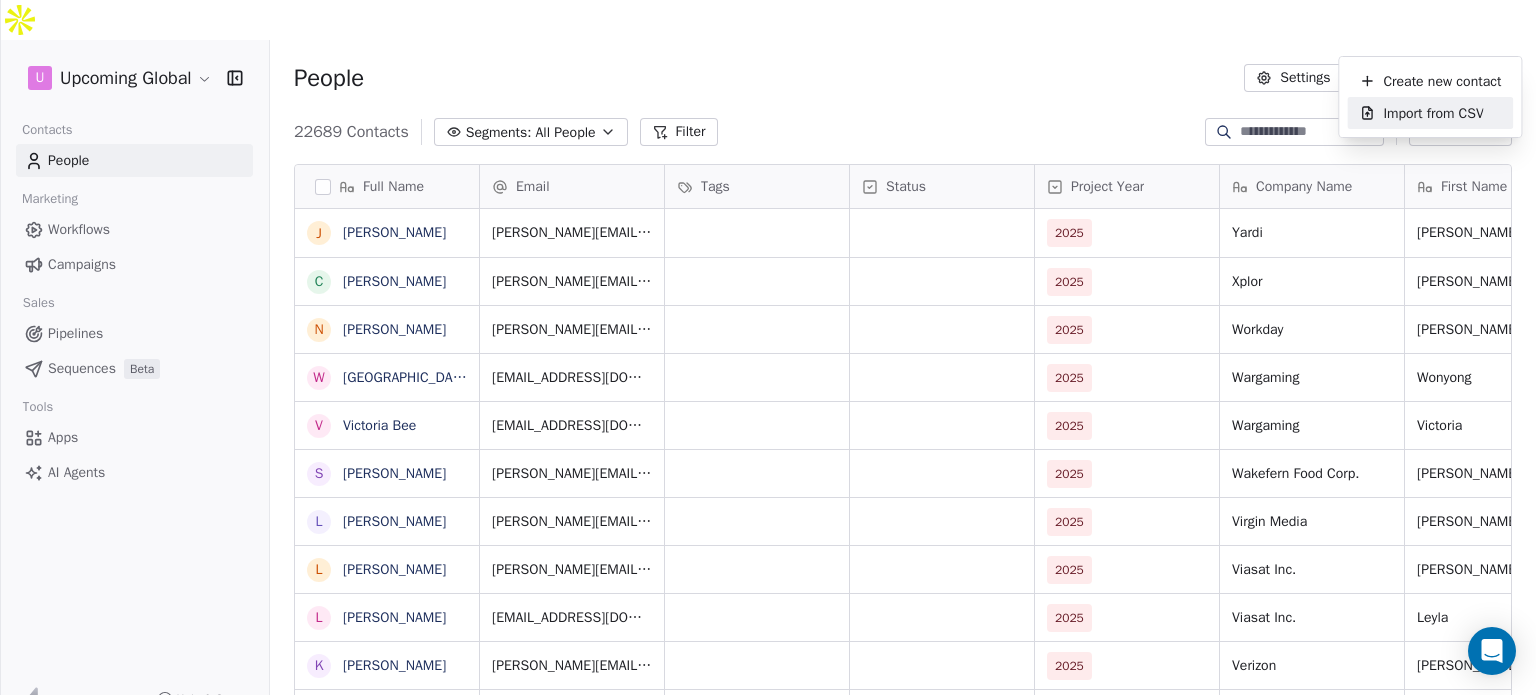 click on "Import from CSV" at bounding box center [1433, 113] 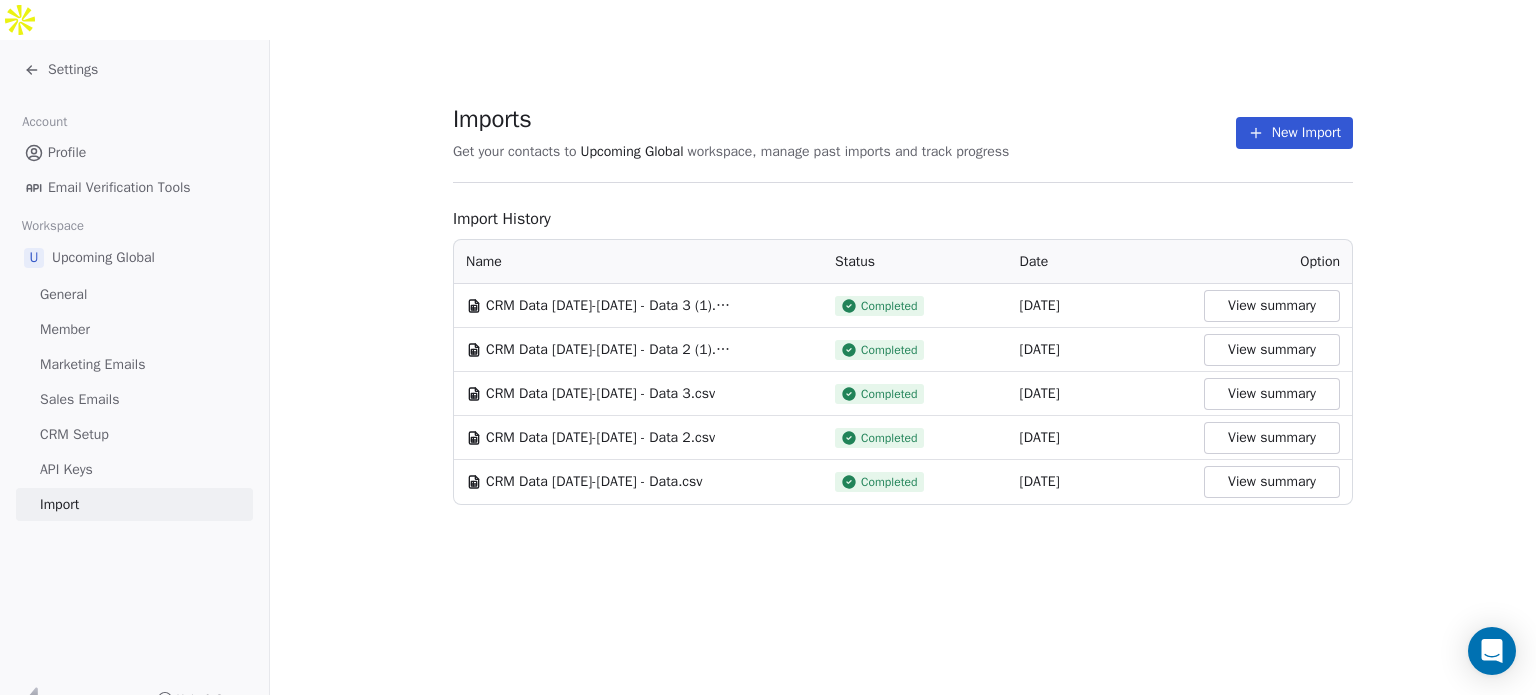 click 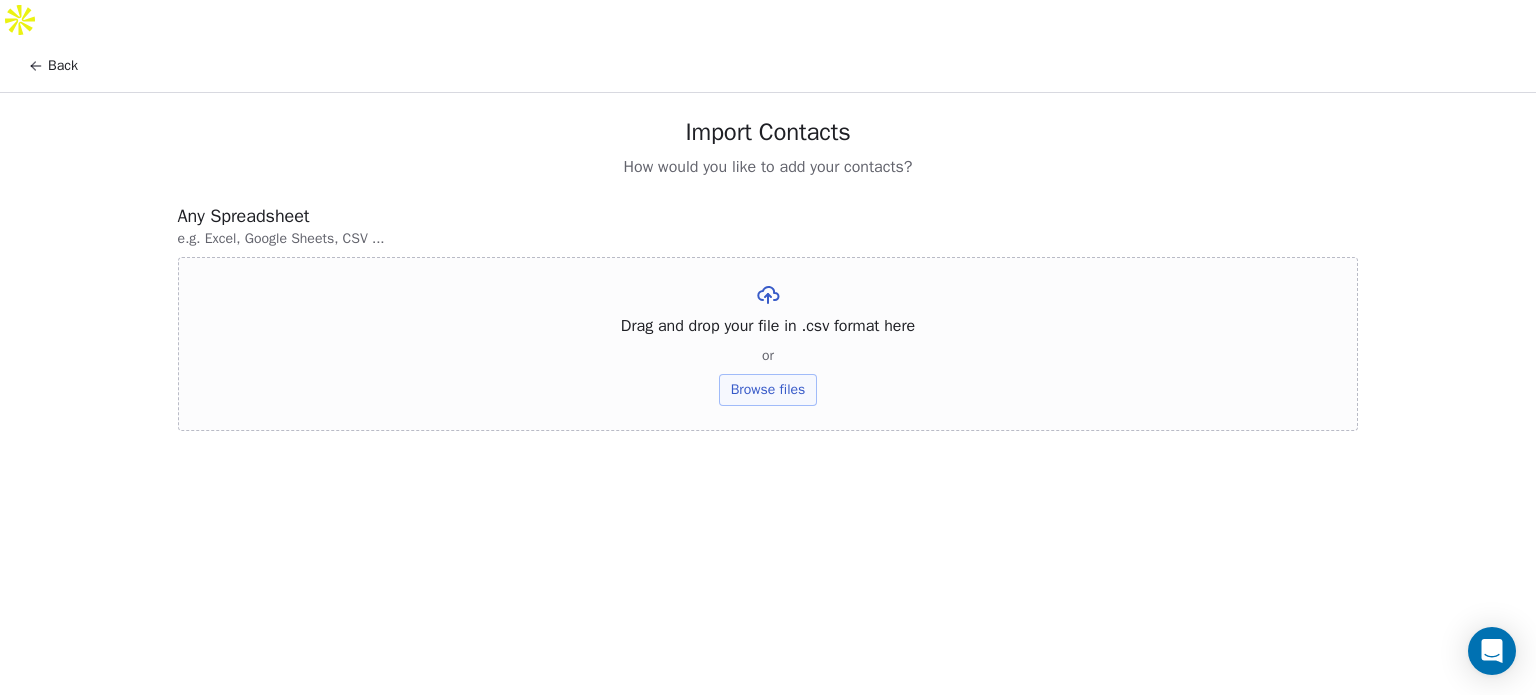 click on "Browse files" at bounding box center [768, 390] 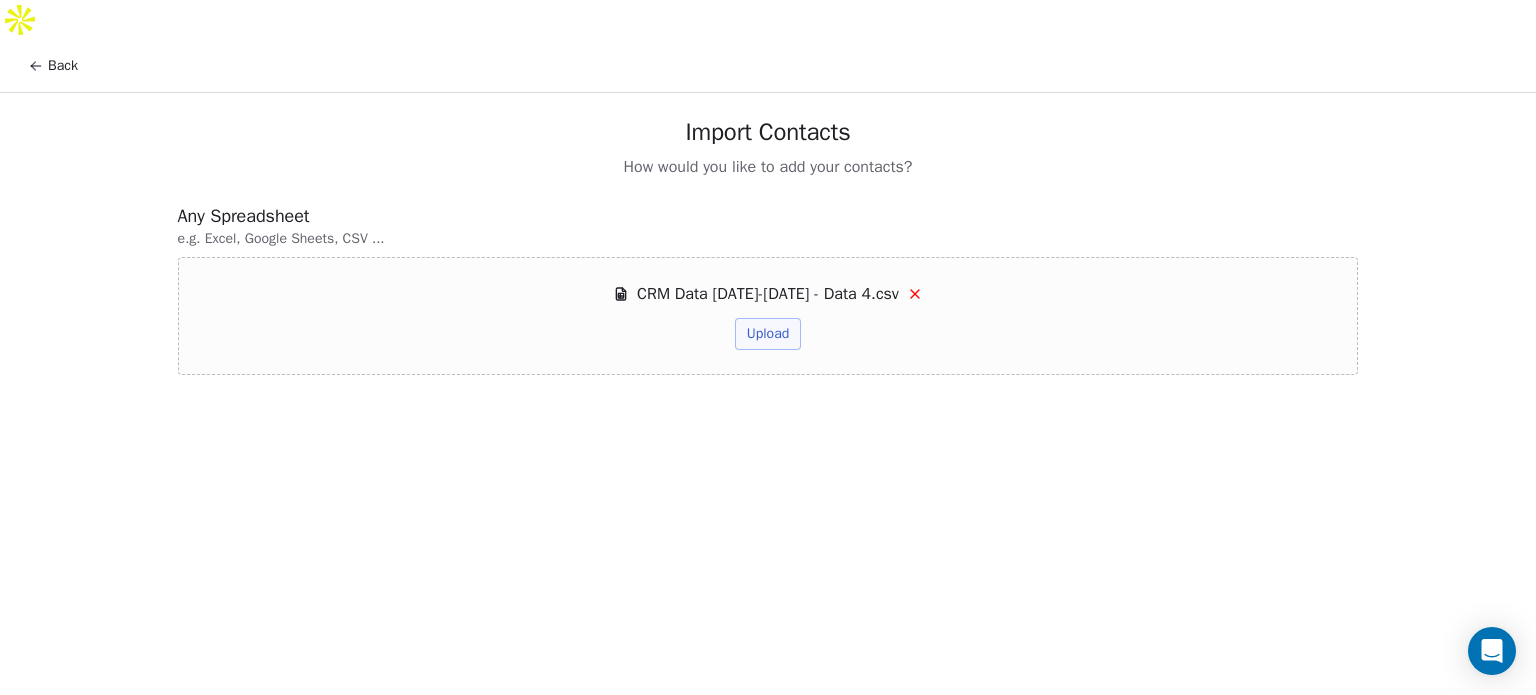 click on "Upload" at bounding box center [768, 334] 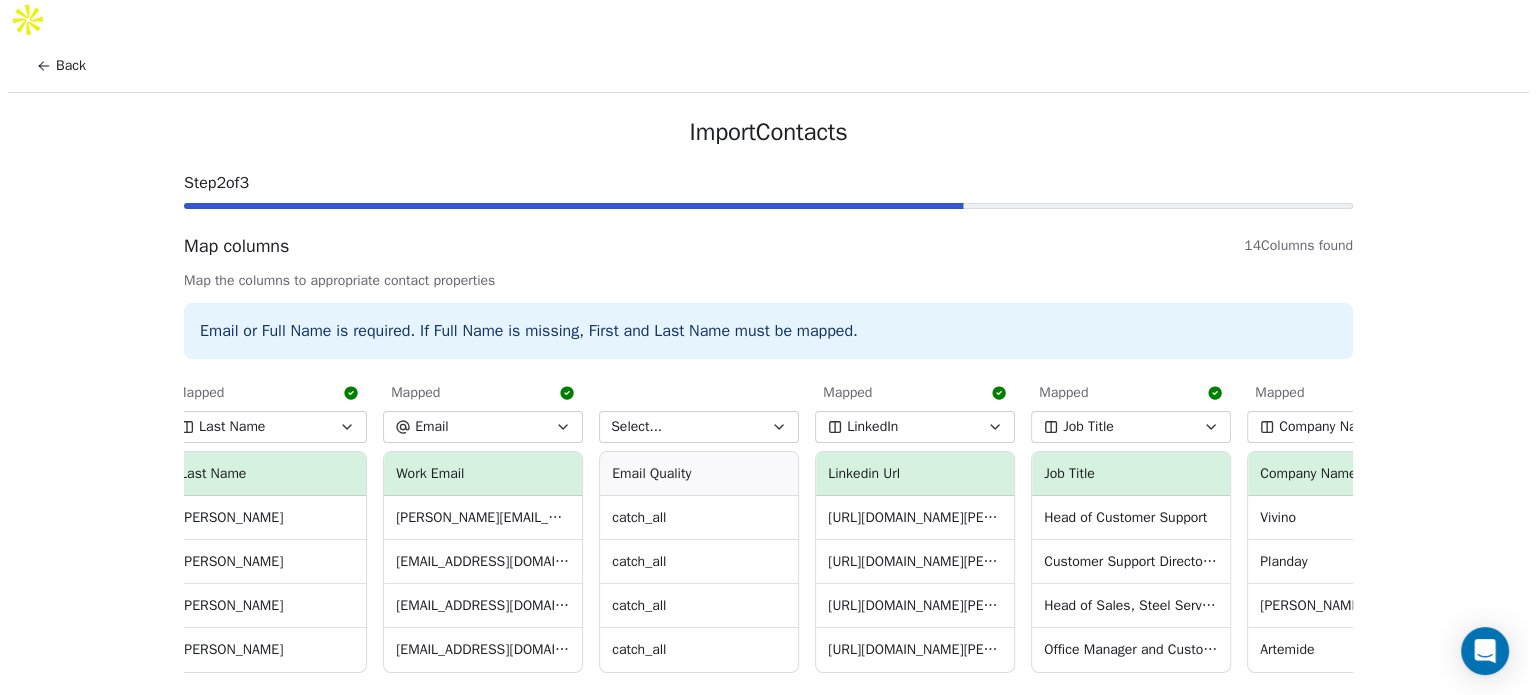 scroll, scrollTop: 0, scrollLeft: 452, axis: horizontal 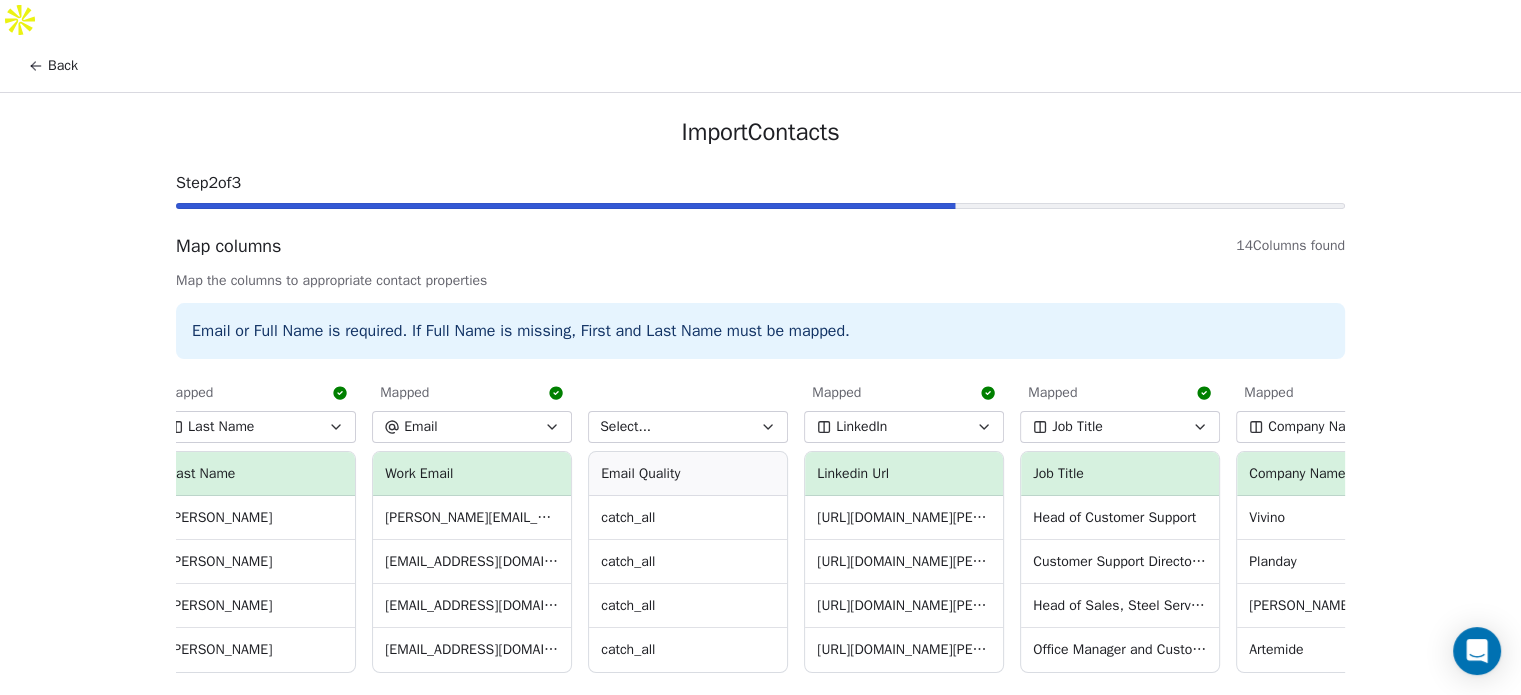 click on "Select..." at bounding box center (688, 427) 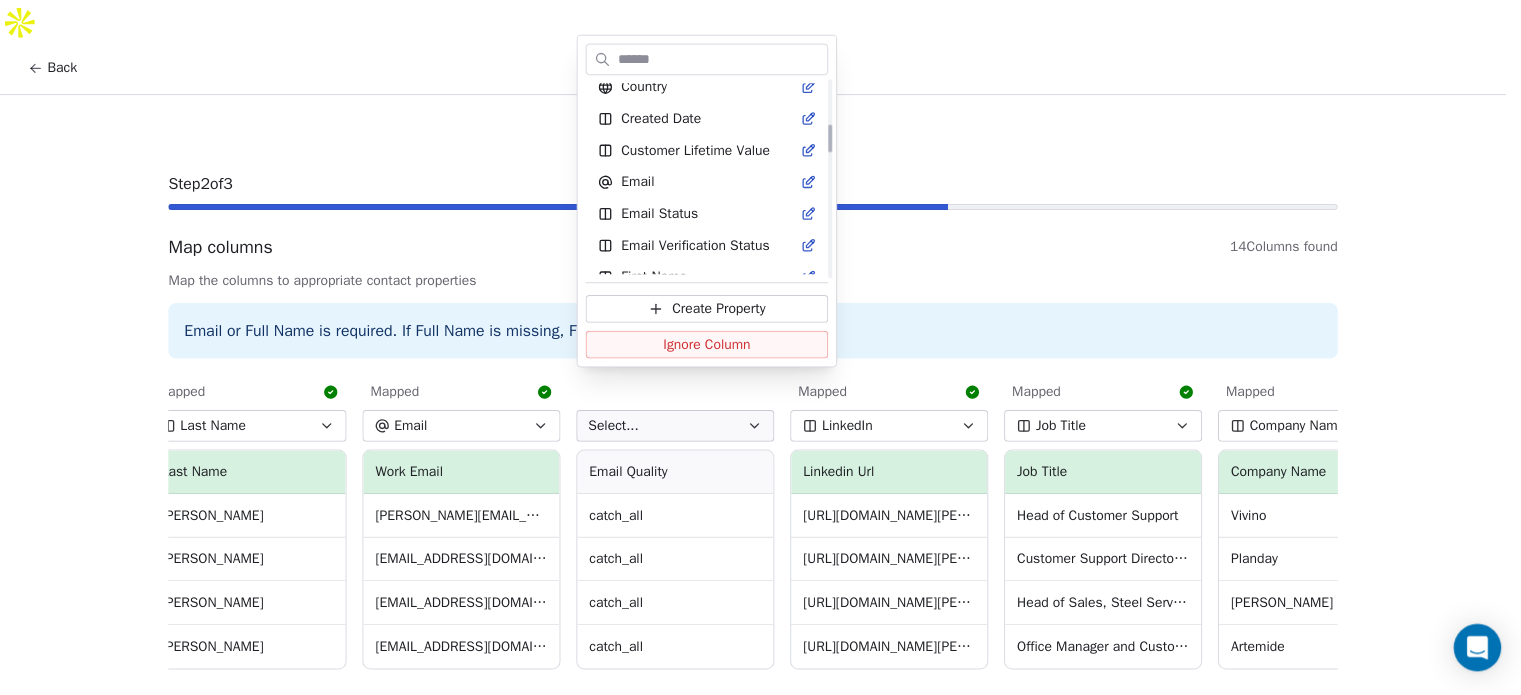 scroll, scrollTop: 337, scrollLeft: 0, axis: vertical 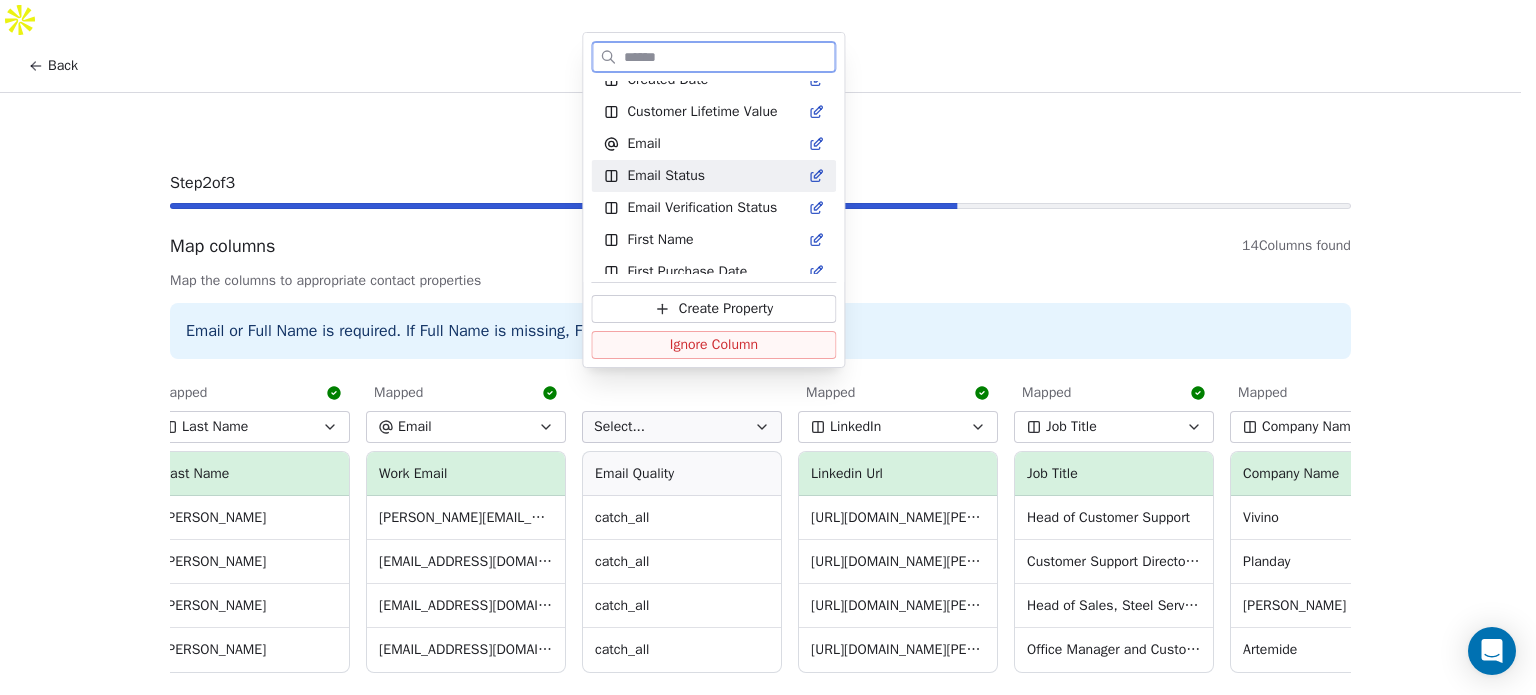 click on "Email Status" at bounding box center [666, 176] 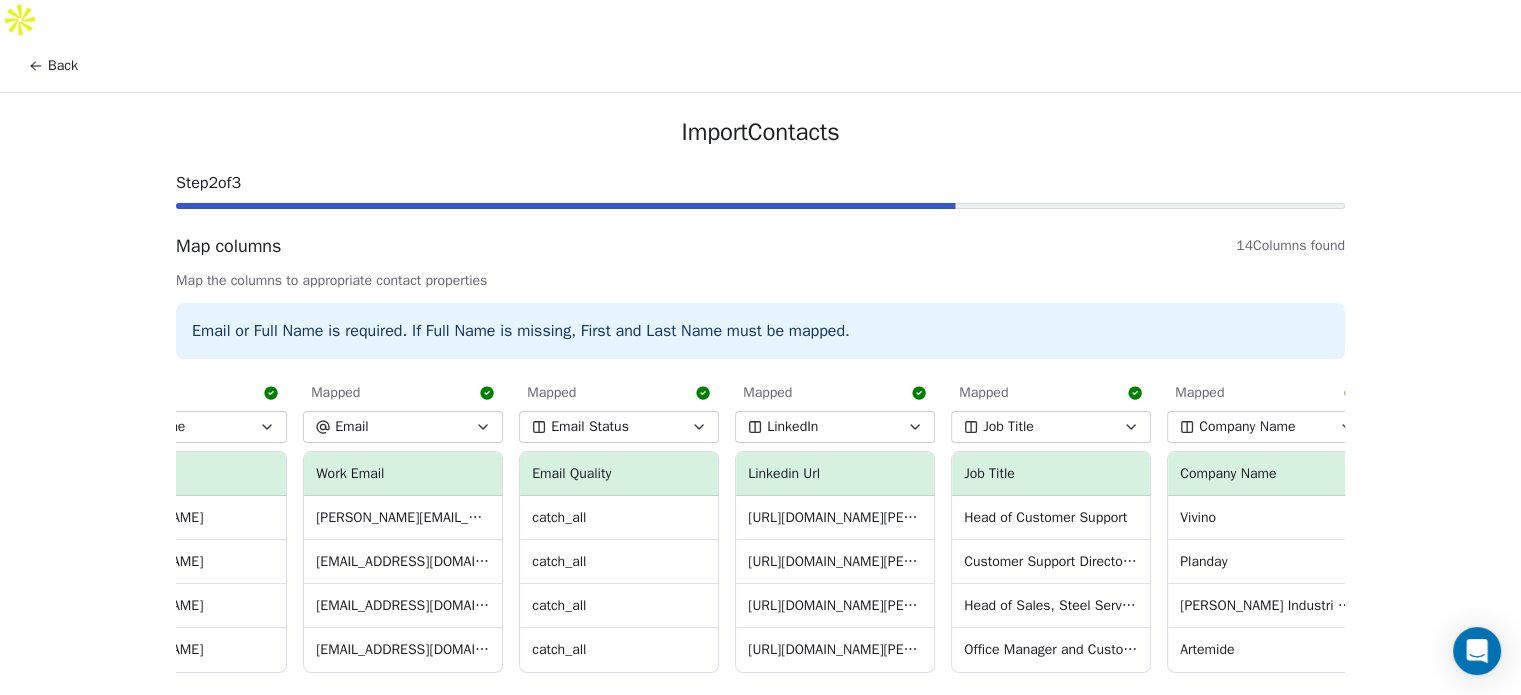 scroll, scrollTop: 0, scrollLeft: 0, axis: both 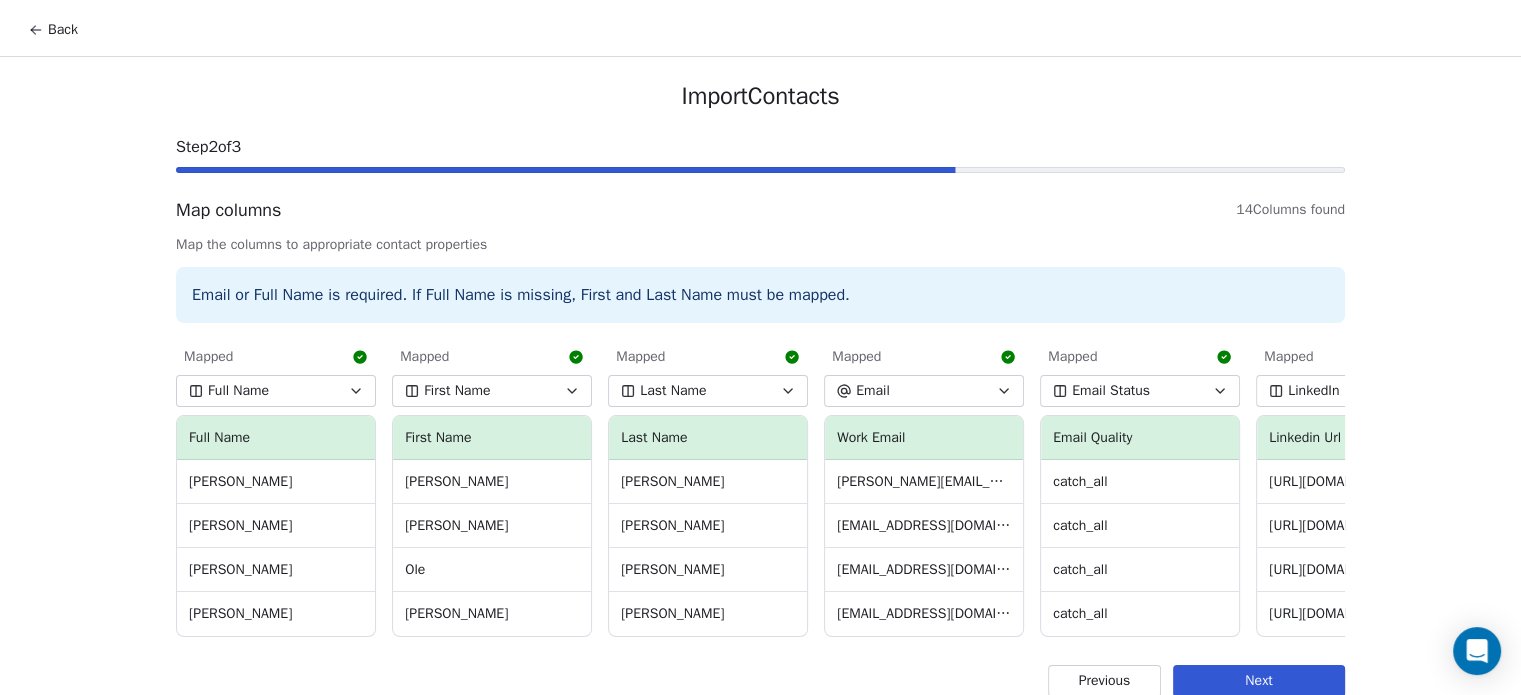 click on "Next" at bounding box center (1259, 681) 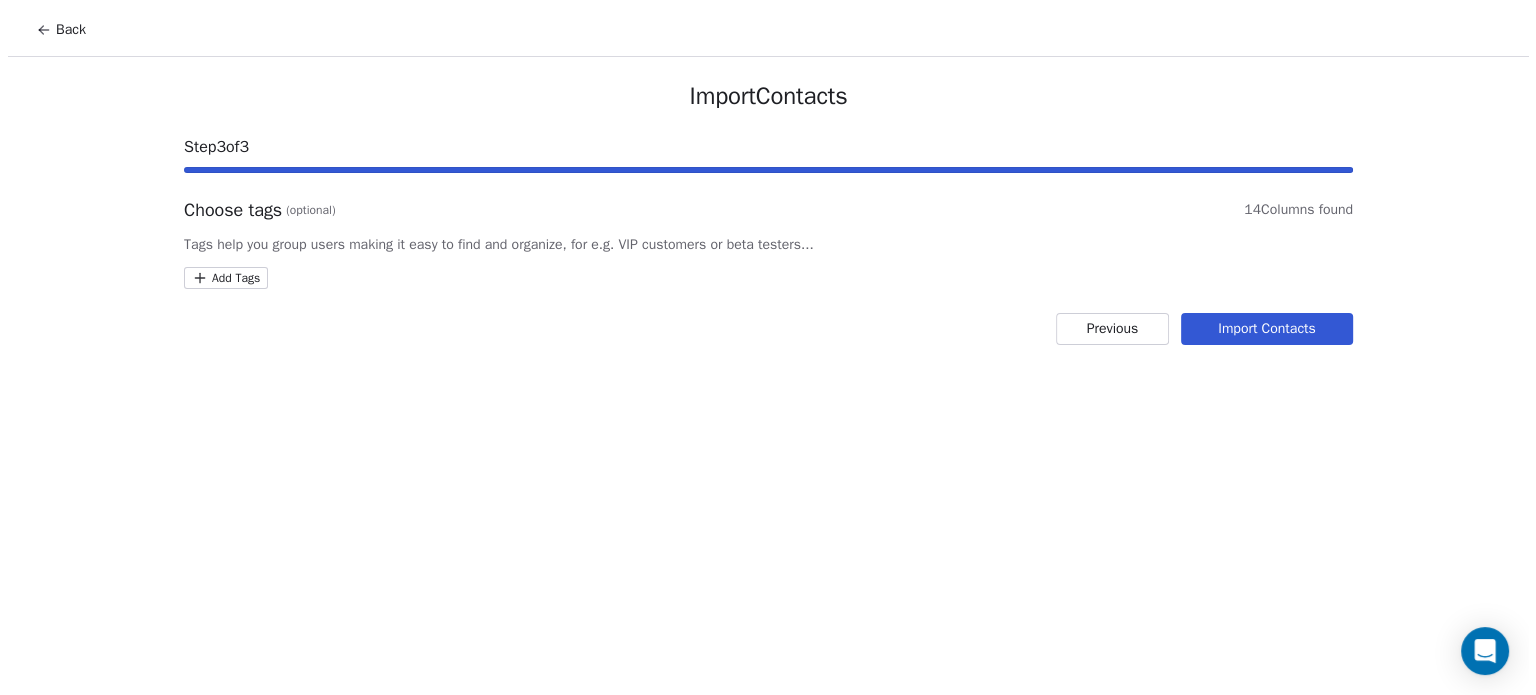 scroll, scrollTop: 0, scrollLeft: 0, axis: both 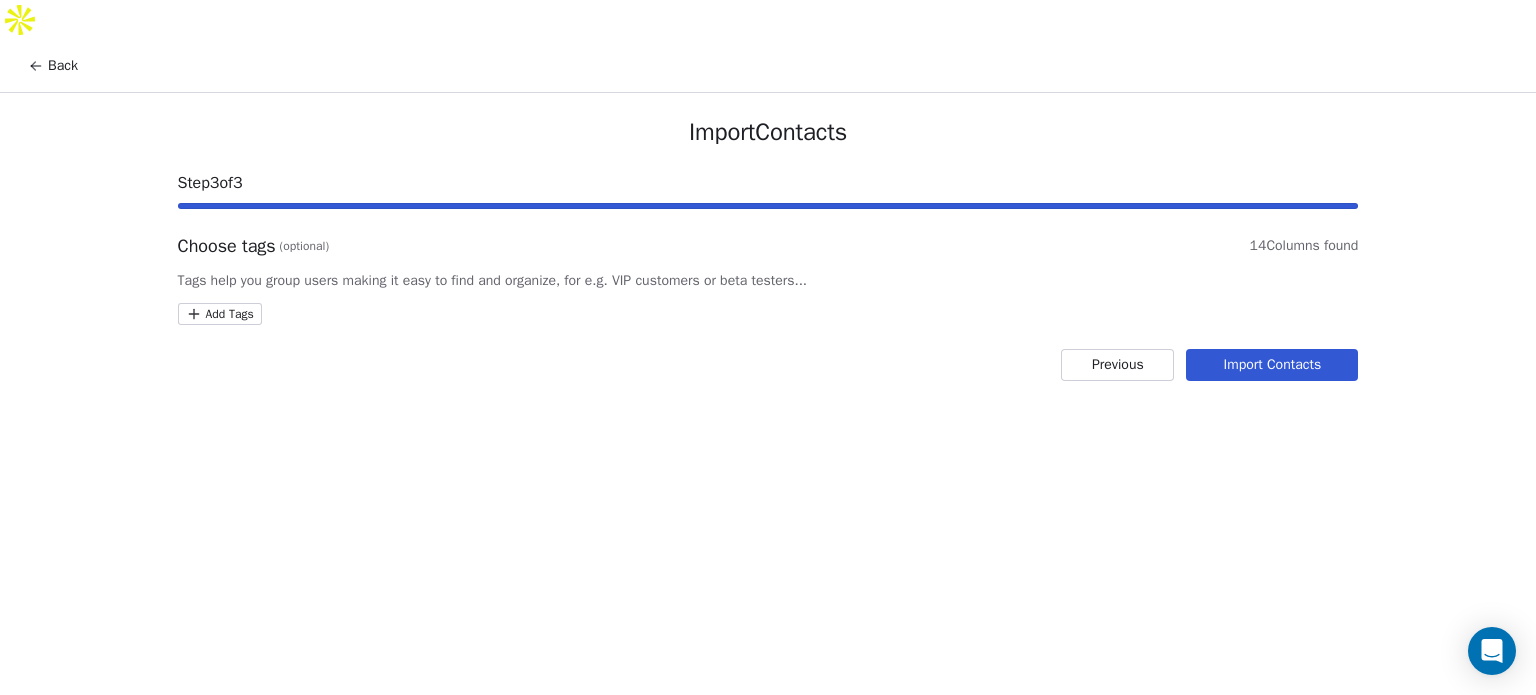 click on "Import Contacts" at bounding box center [1272, 365] 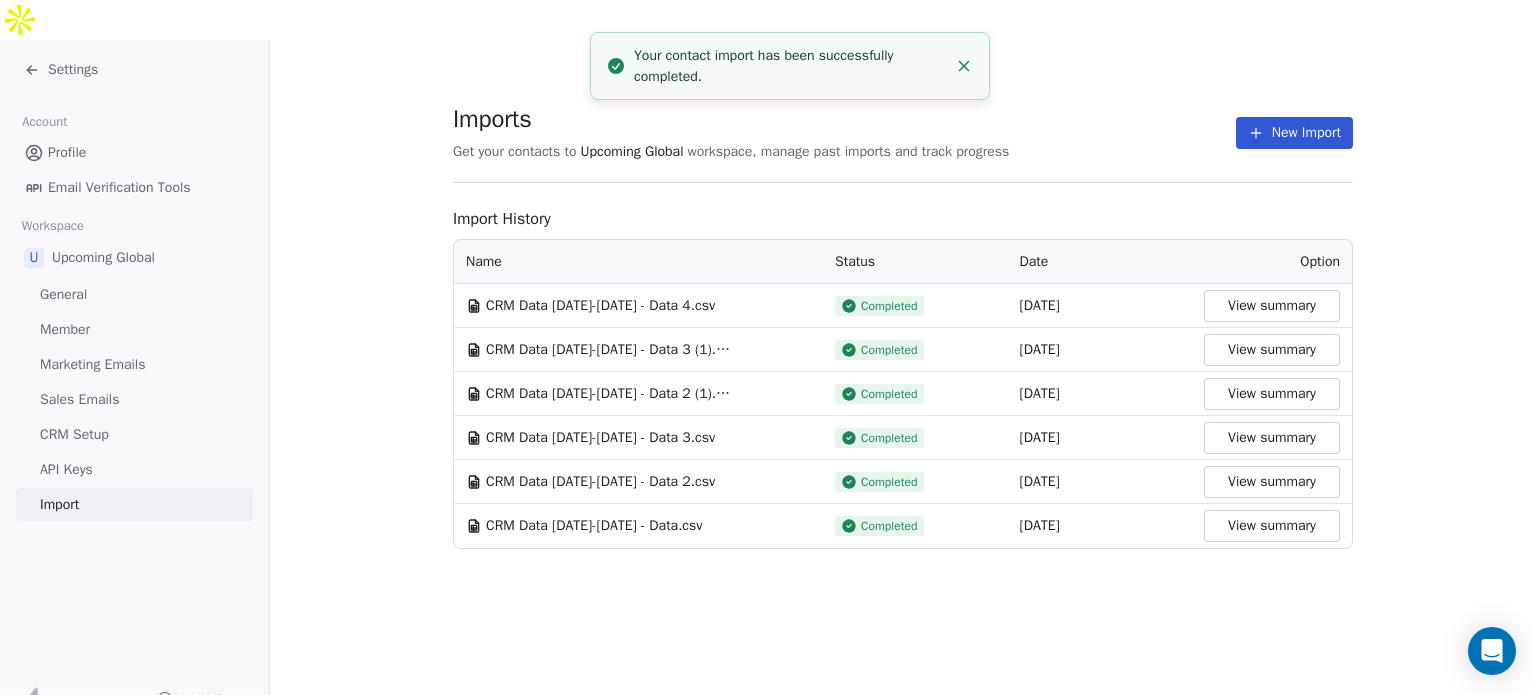 click 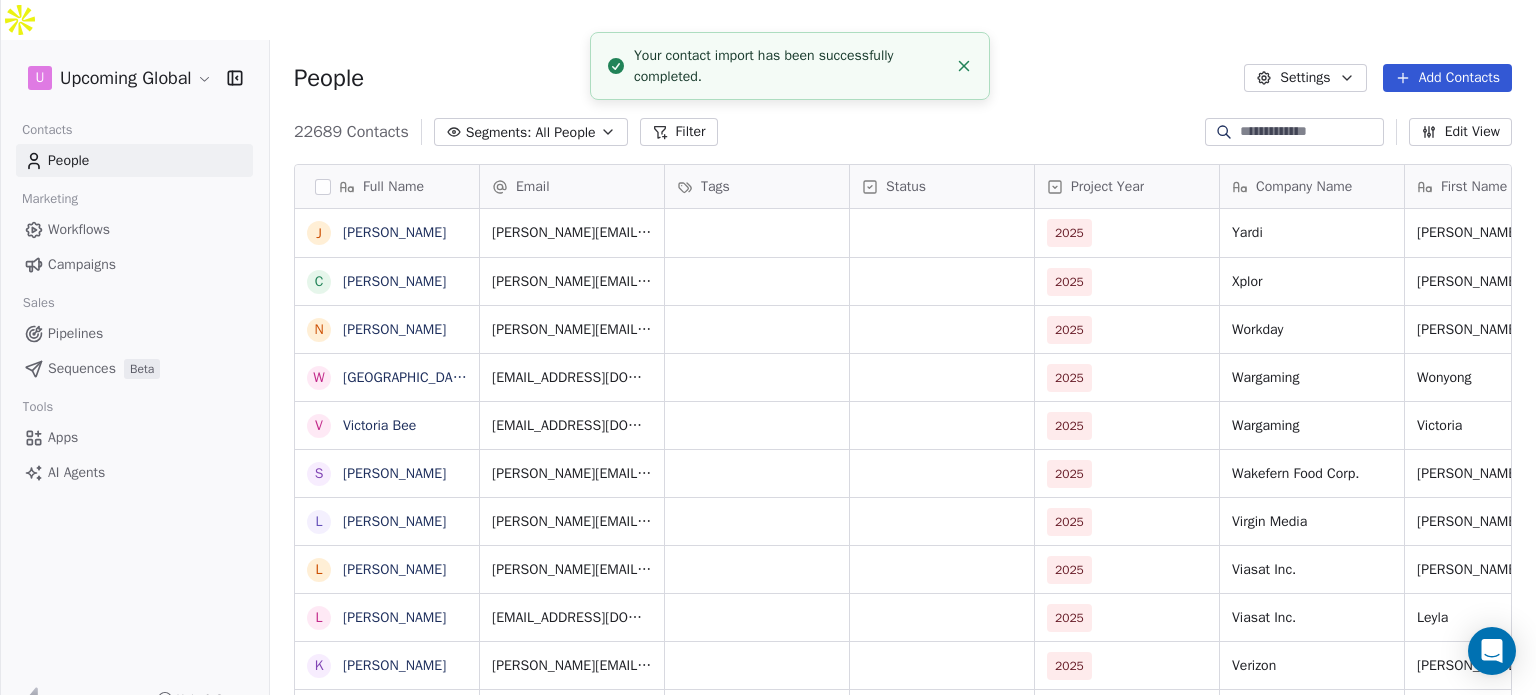 scroll, scrollTop: 16, scrollLeft: 16, axis: both 